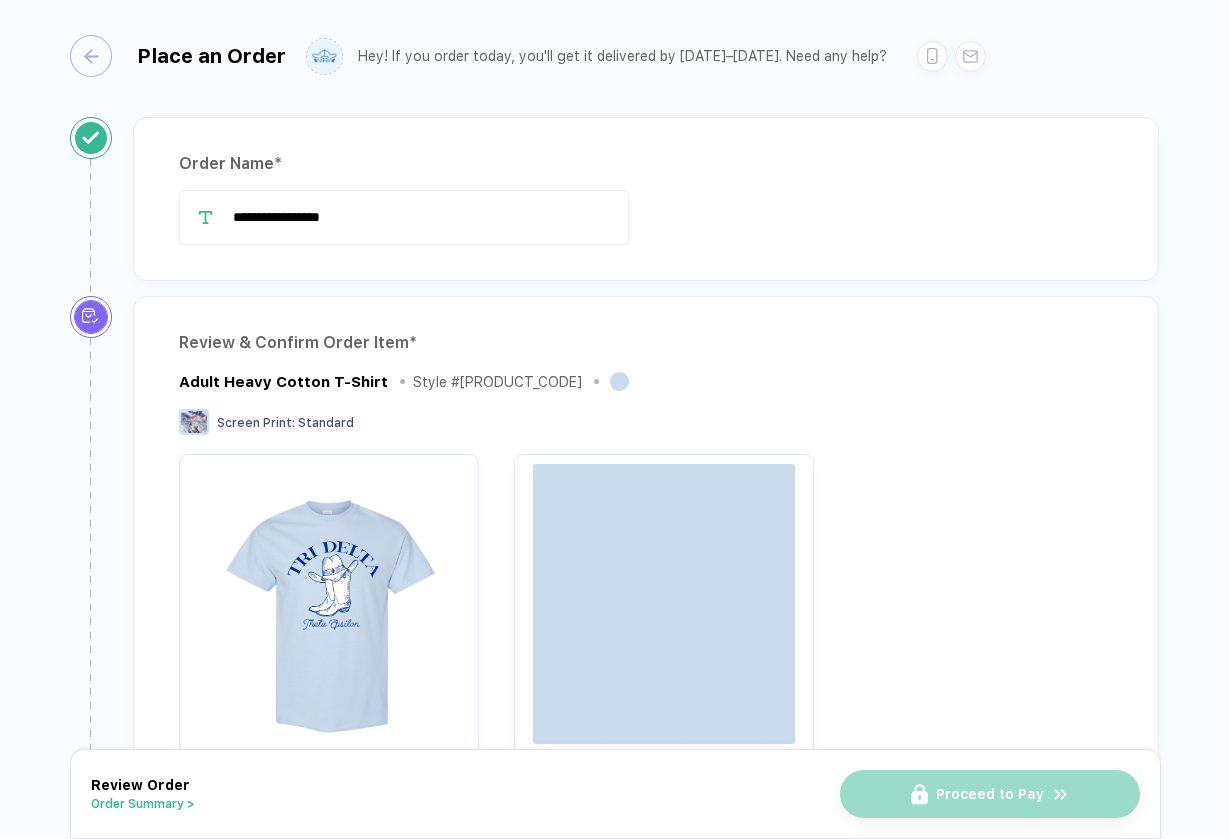 scroll, scrollTop: 0, scrollLeft: 0, axis: both 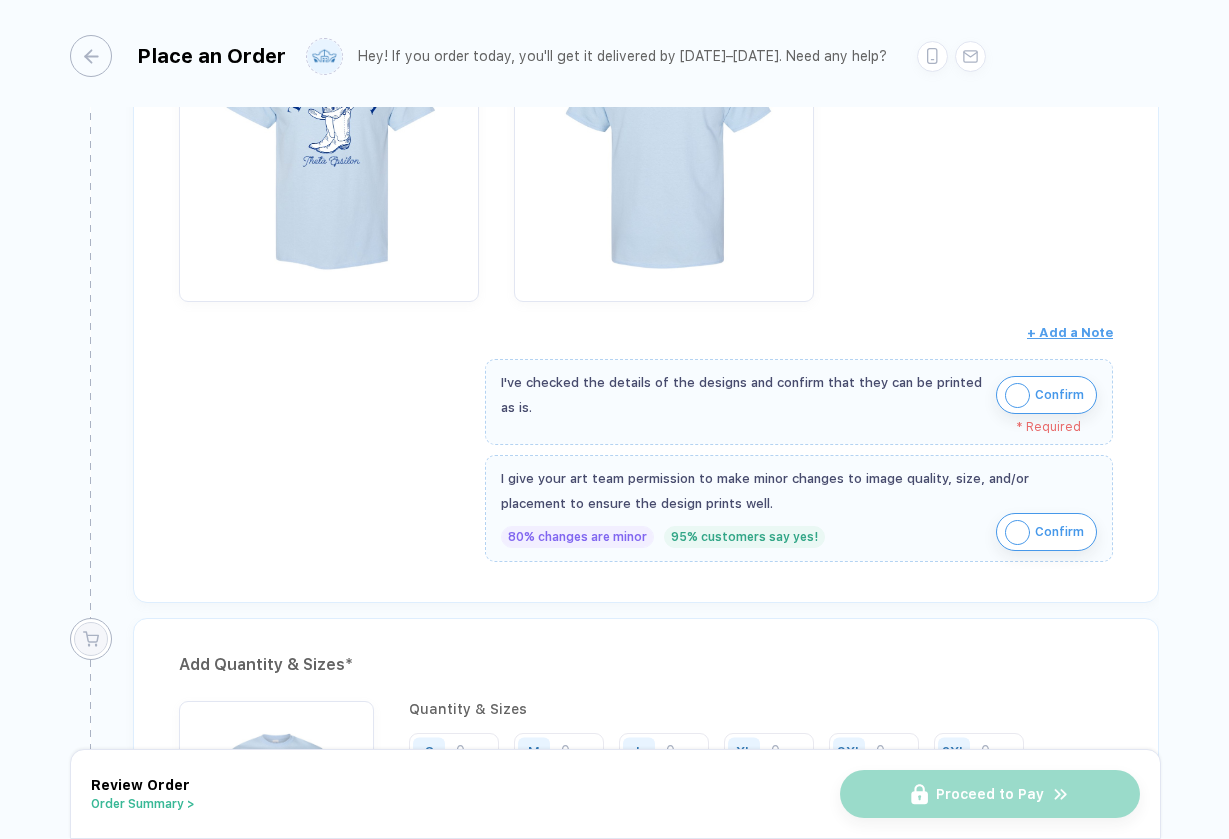 click at bounding box center [1017, 395] 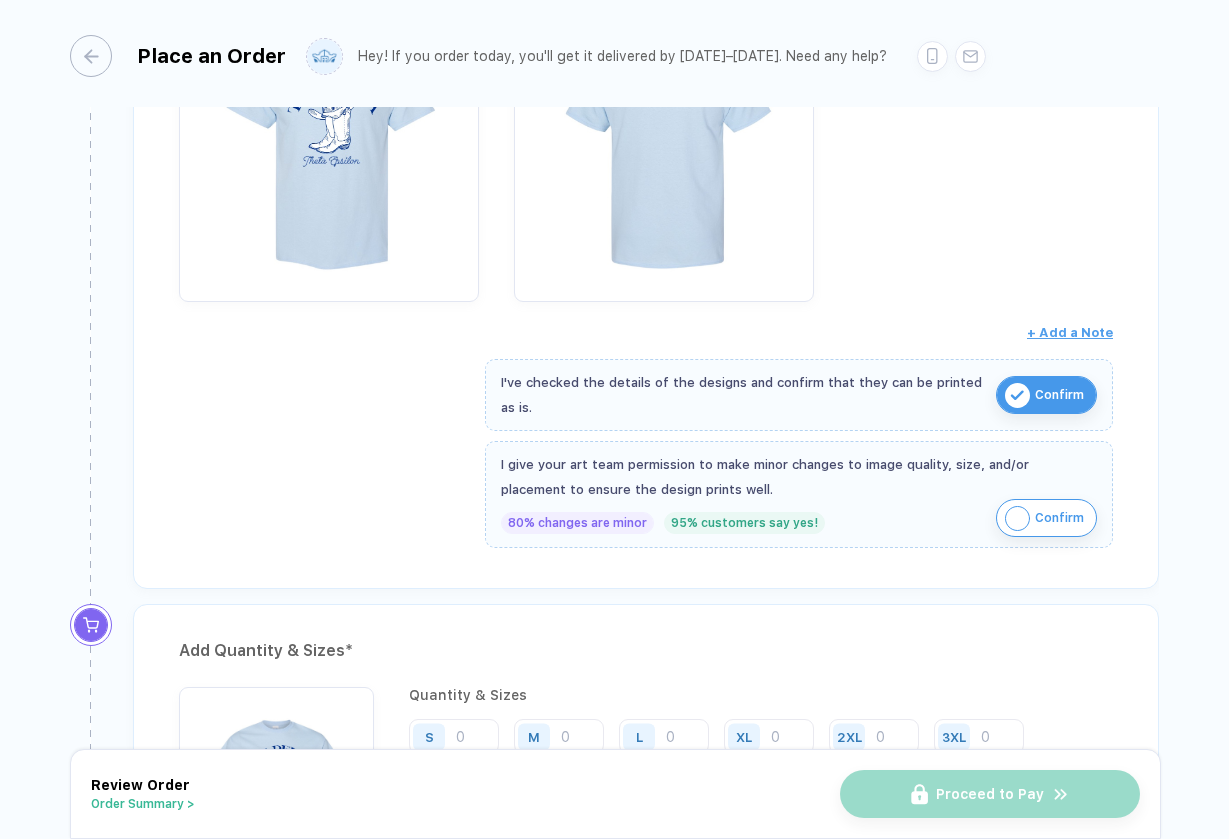 click at bounding box center (1017, 518) 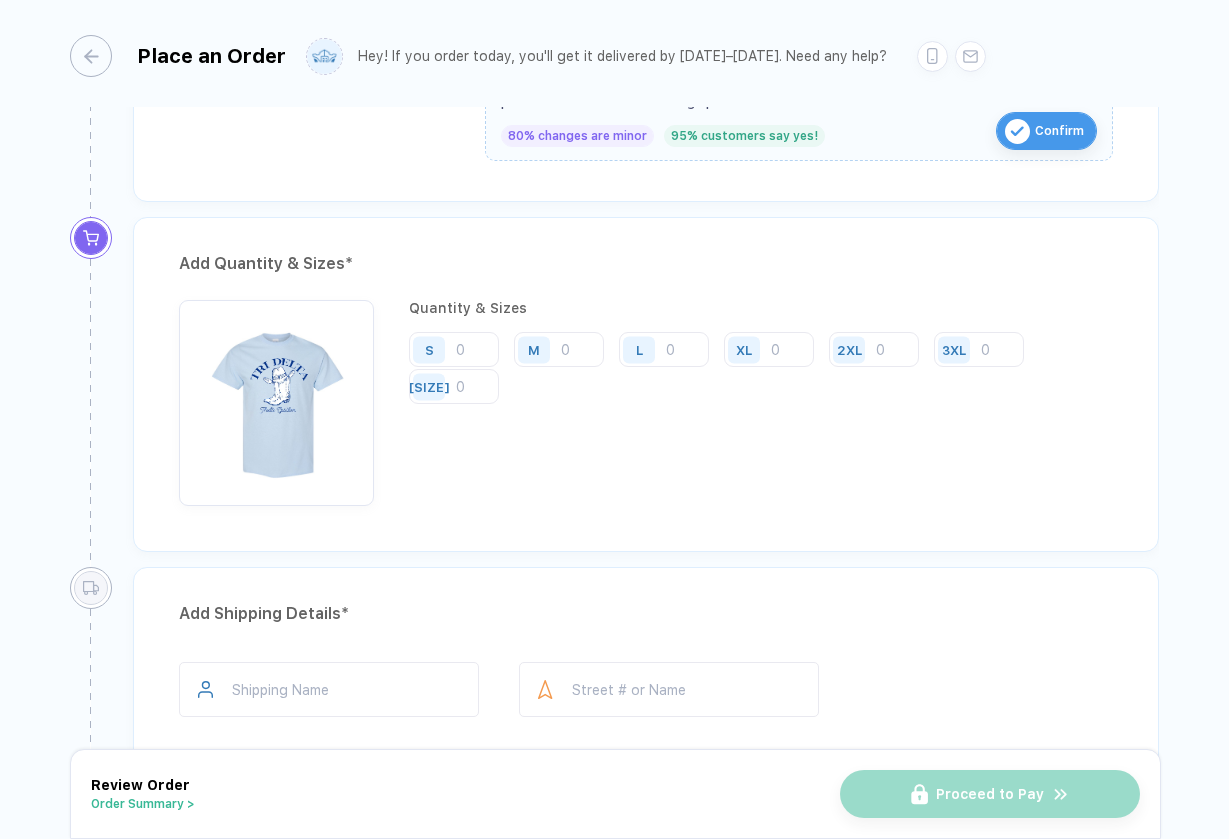 scroll, scrollTop: 935, scrollLeft: 0, axis: vertical 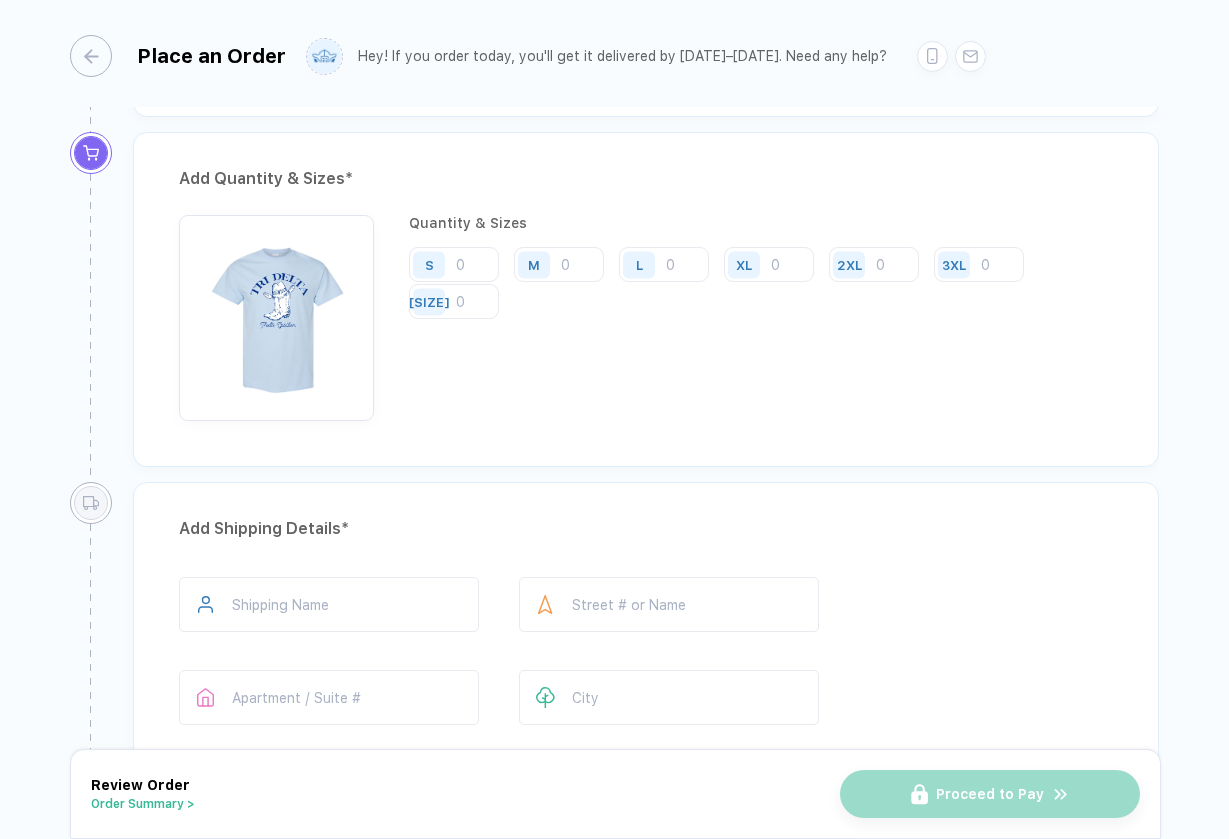 click on "S" at bounding box center [432, 264] 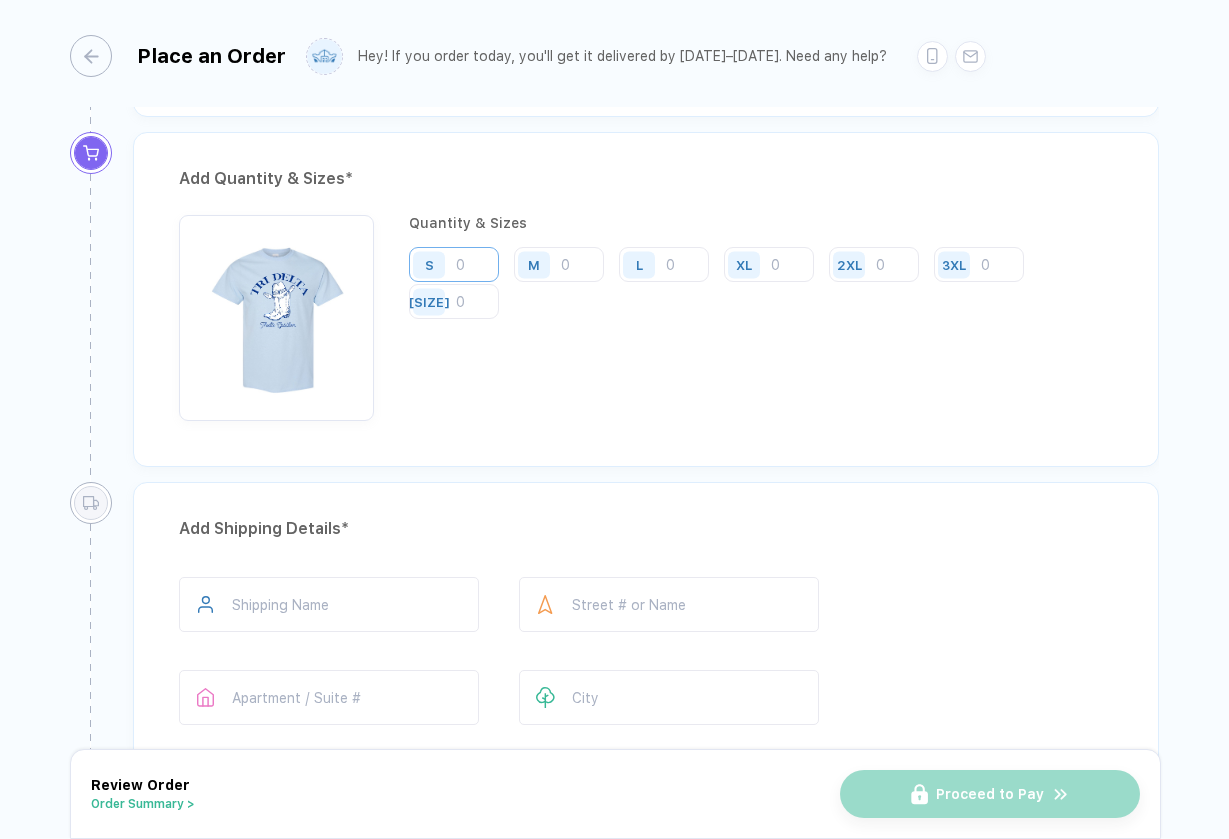 click at bounding box center (454, 264) 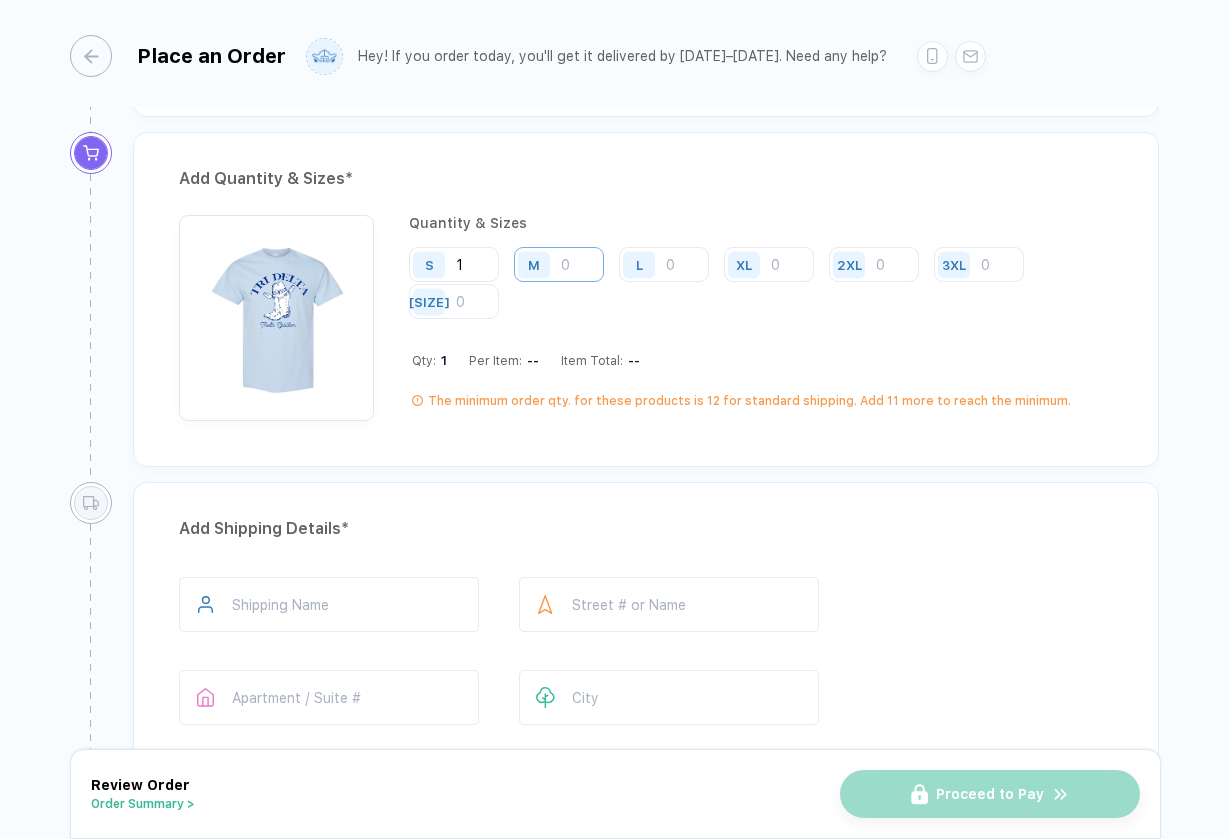 type on "1" 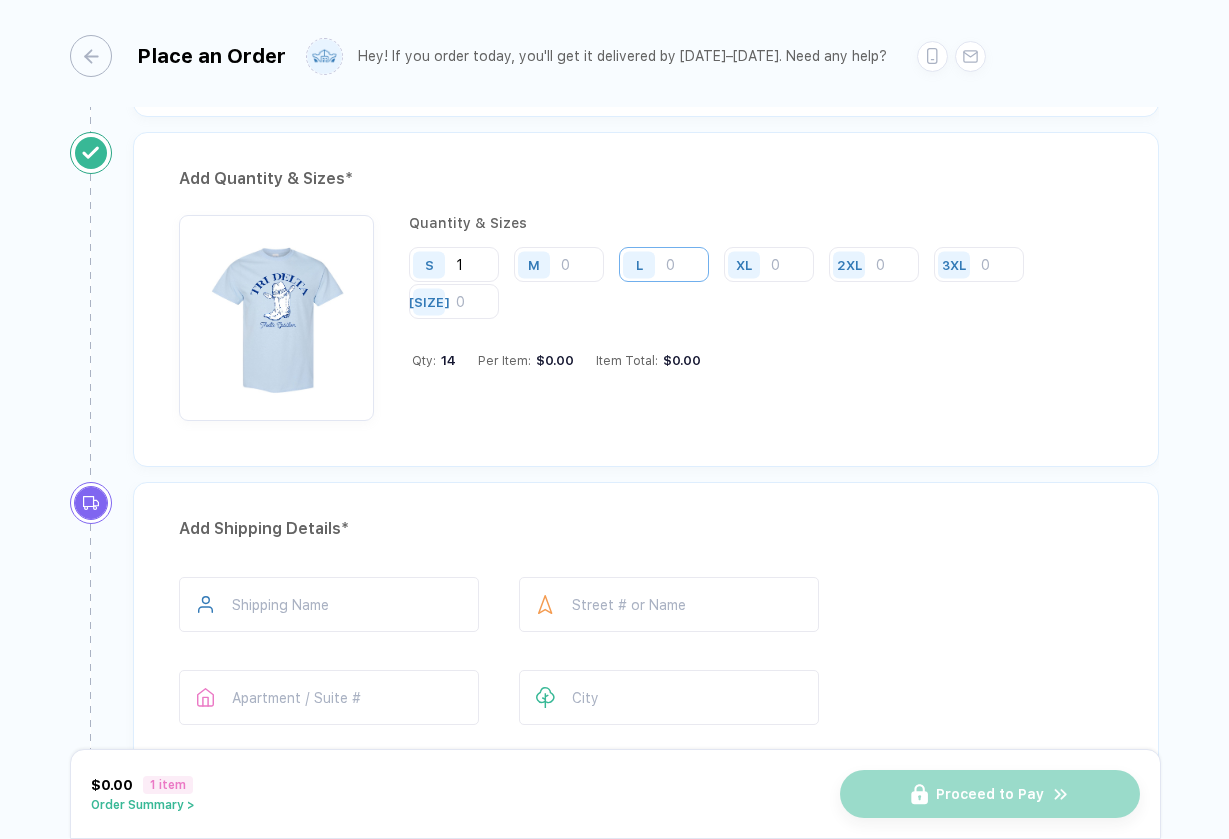 type on "[NUMBER]" 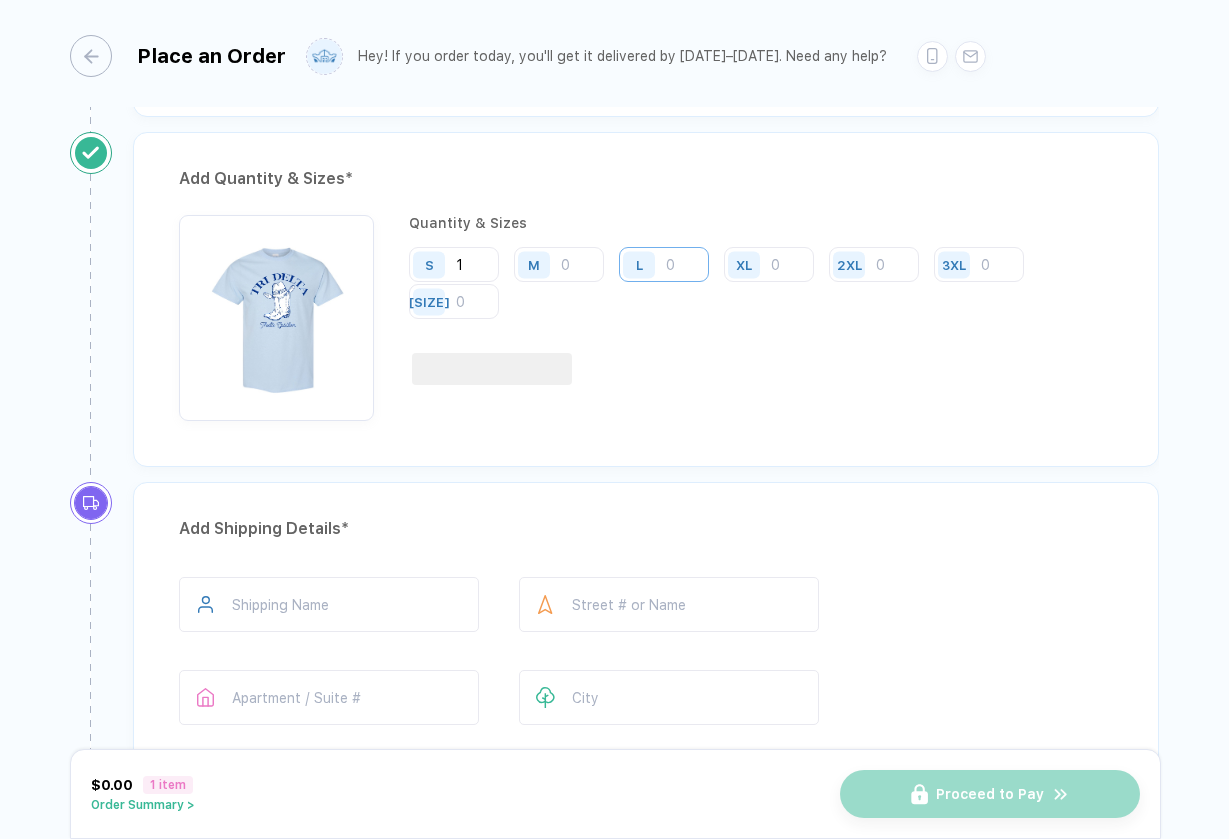 click at bounding box center (664, 264) 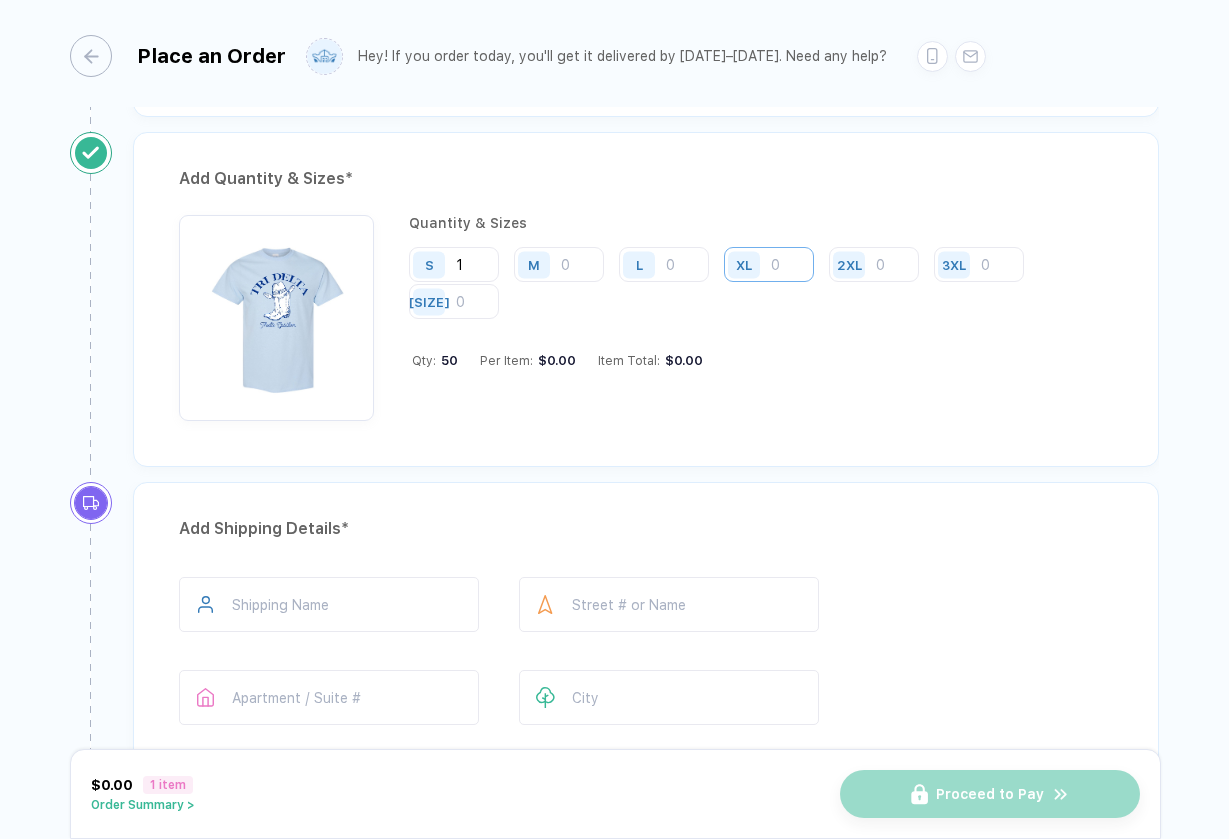 type on "[NUMBER]" 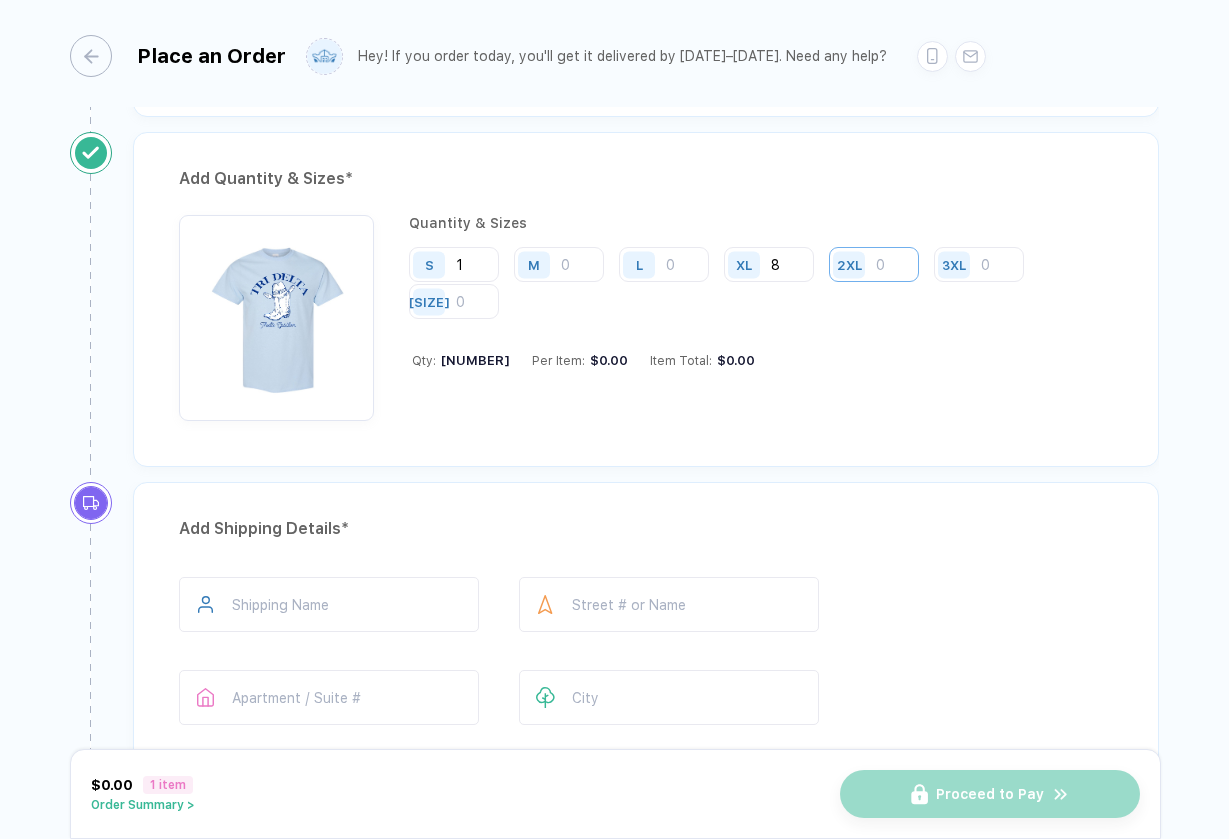 type on "8" 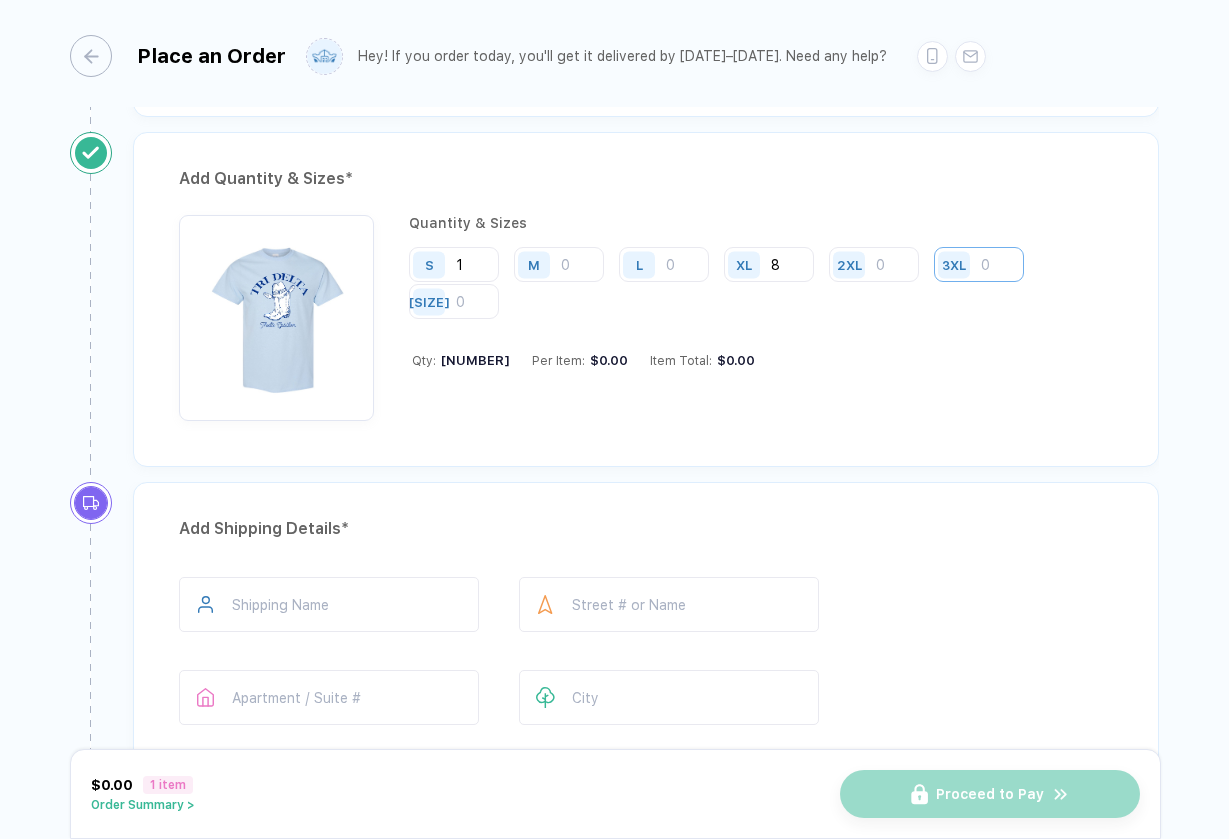type on "[NUMBER]" 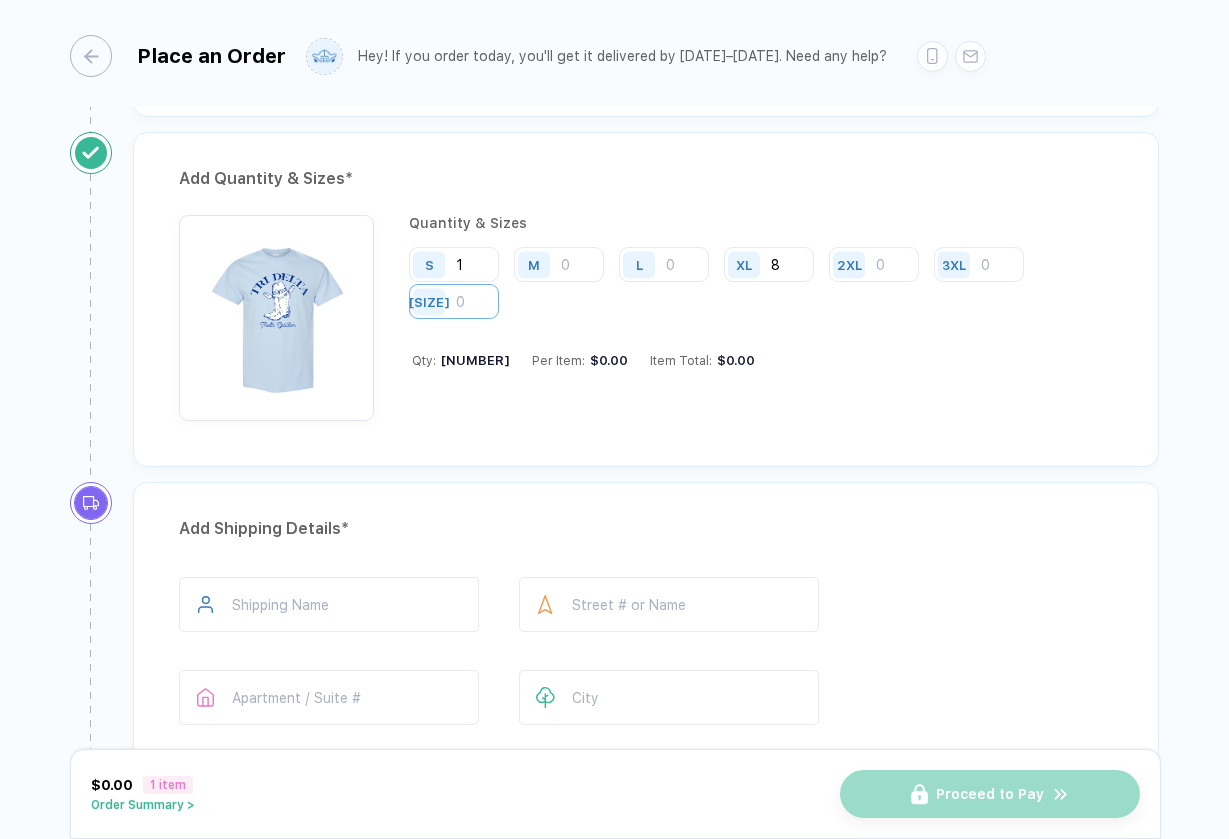 type on "[NUMBER]" 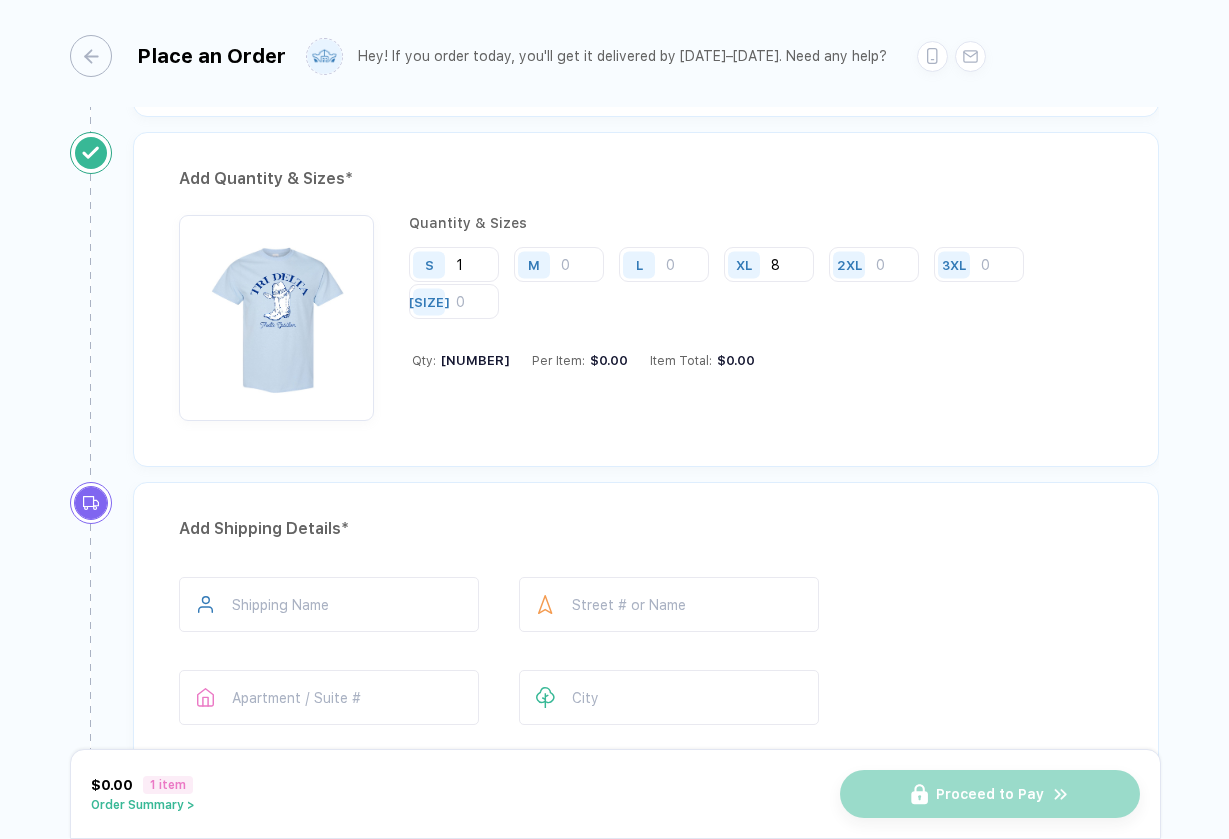 type on "[NUMBER]" 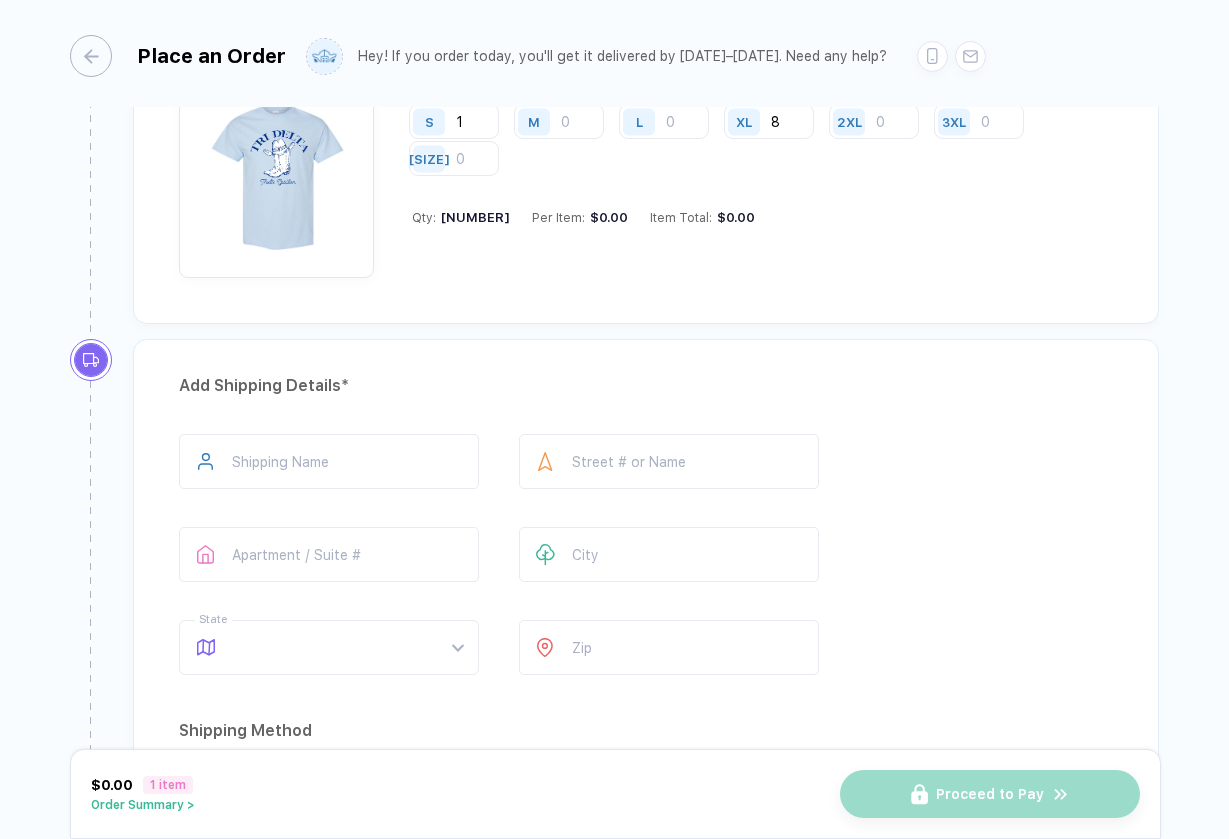 scroll, scrollTop: 1099, scrollLeft: 0, axis: vertical 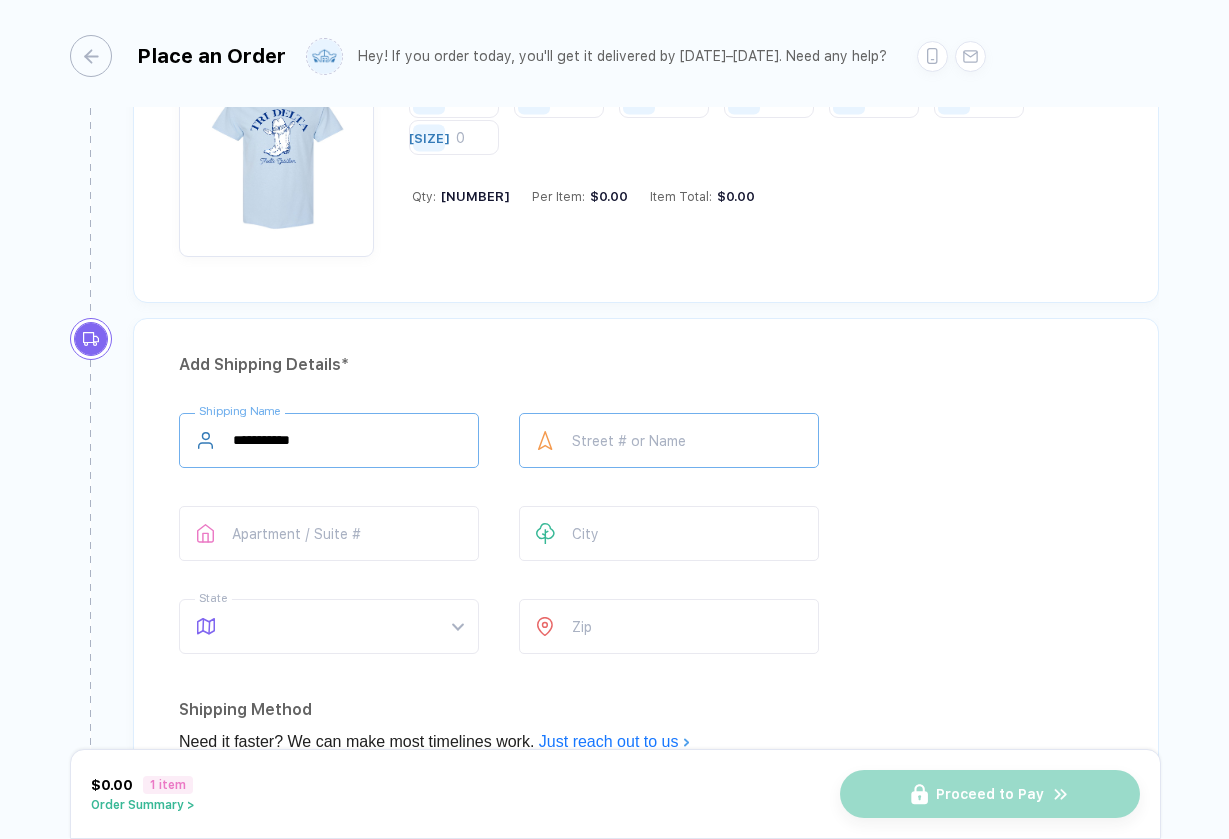 type on "**********" 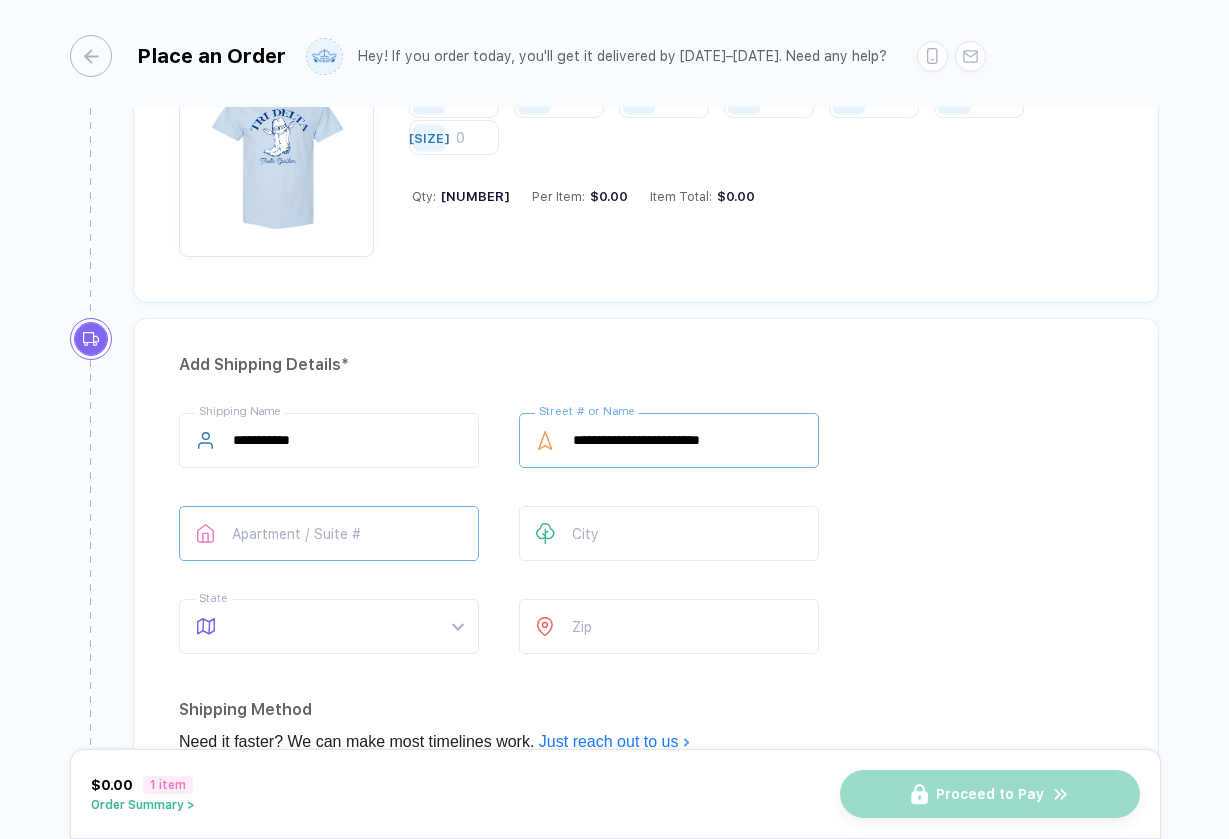 type on "**********" 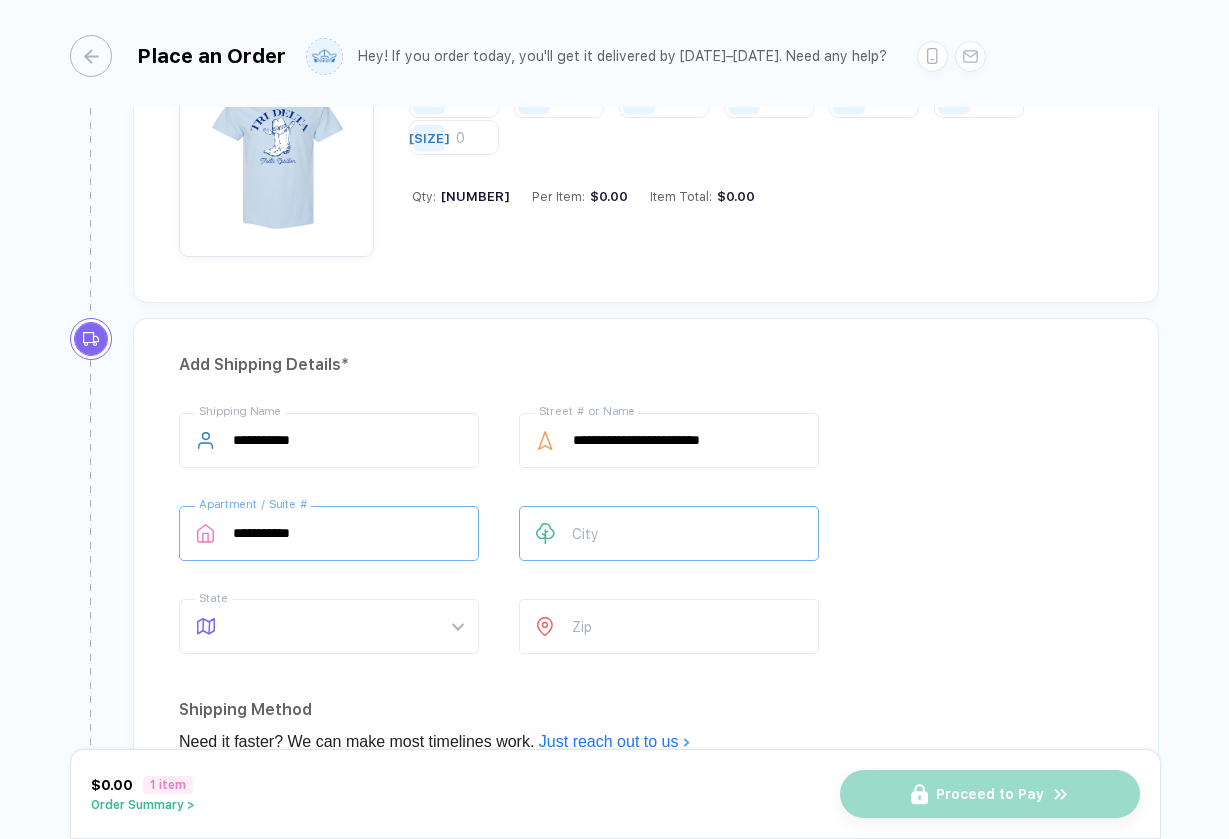 type on "**********" 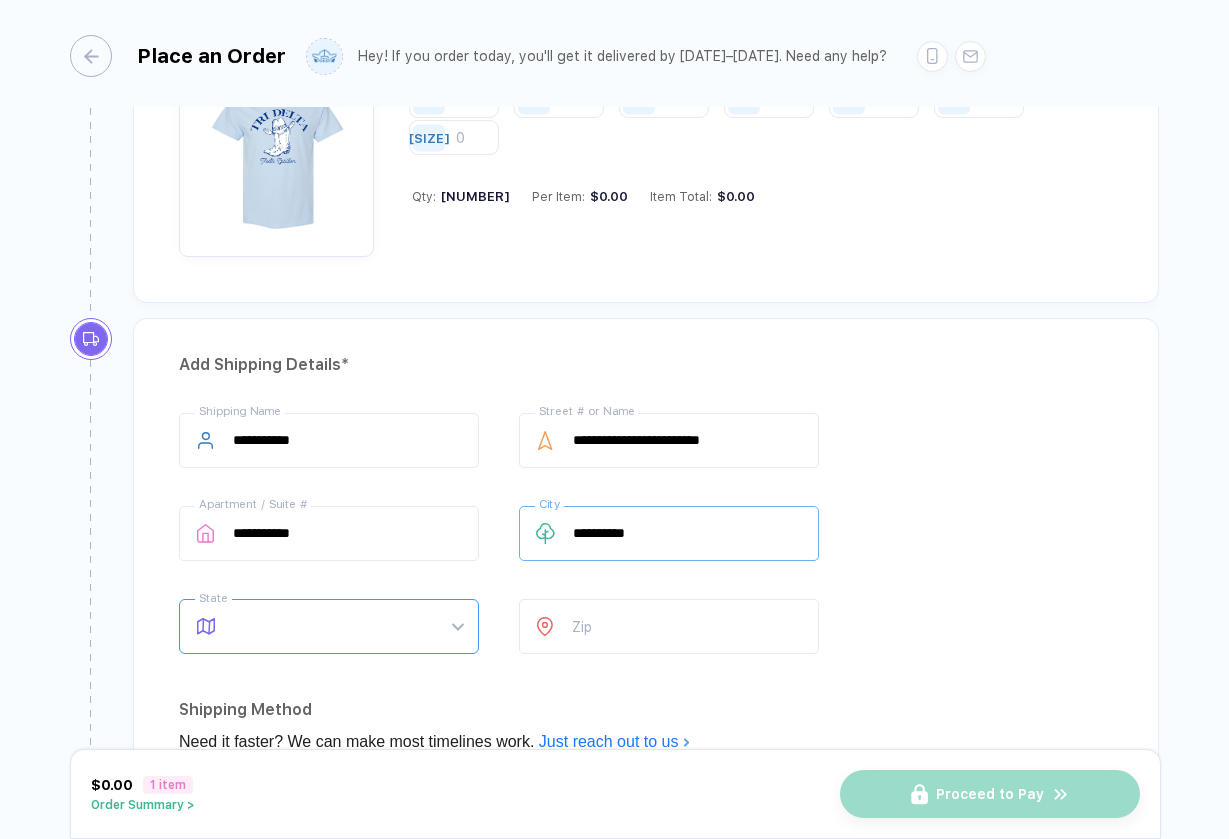 click at bounding box center [348, 626] 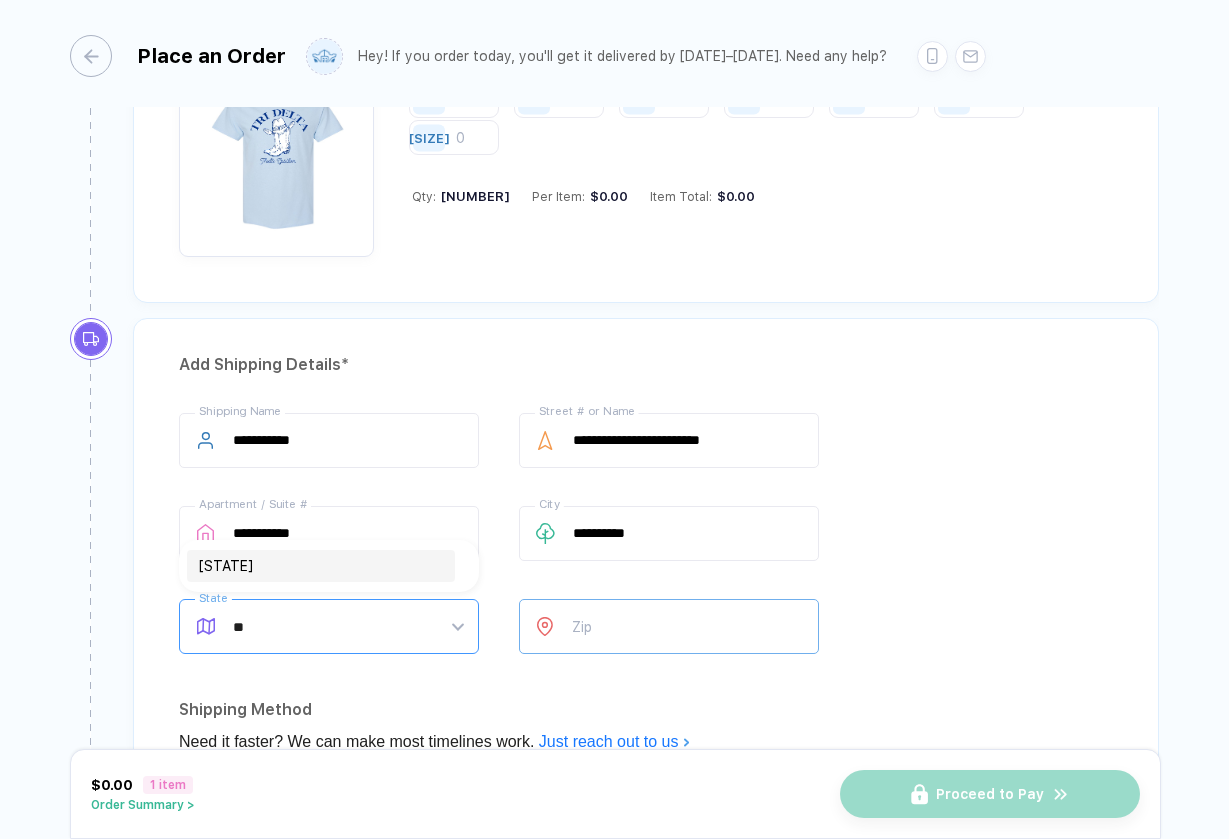 type on "**" 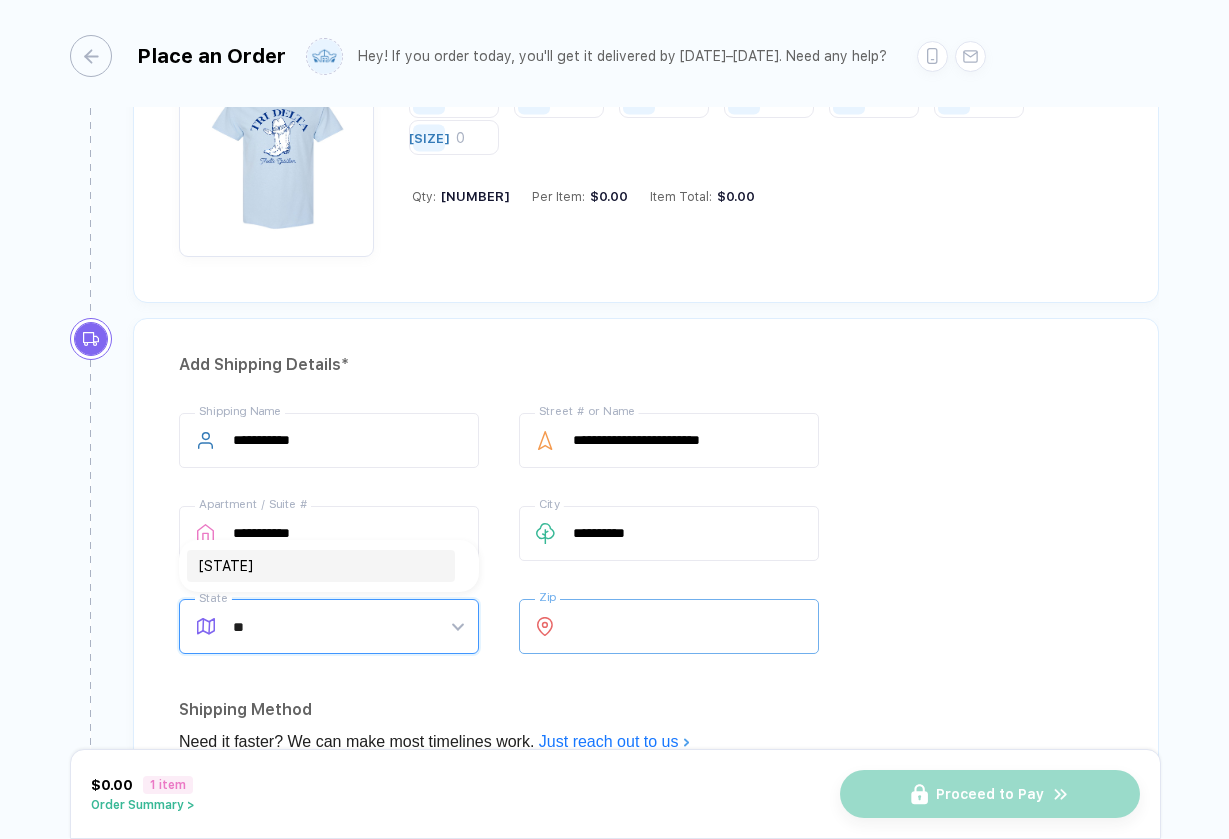 type 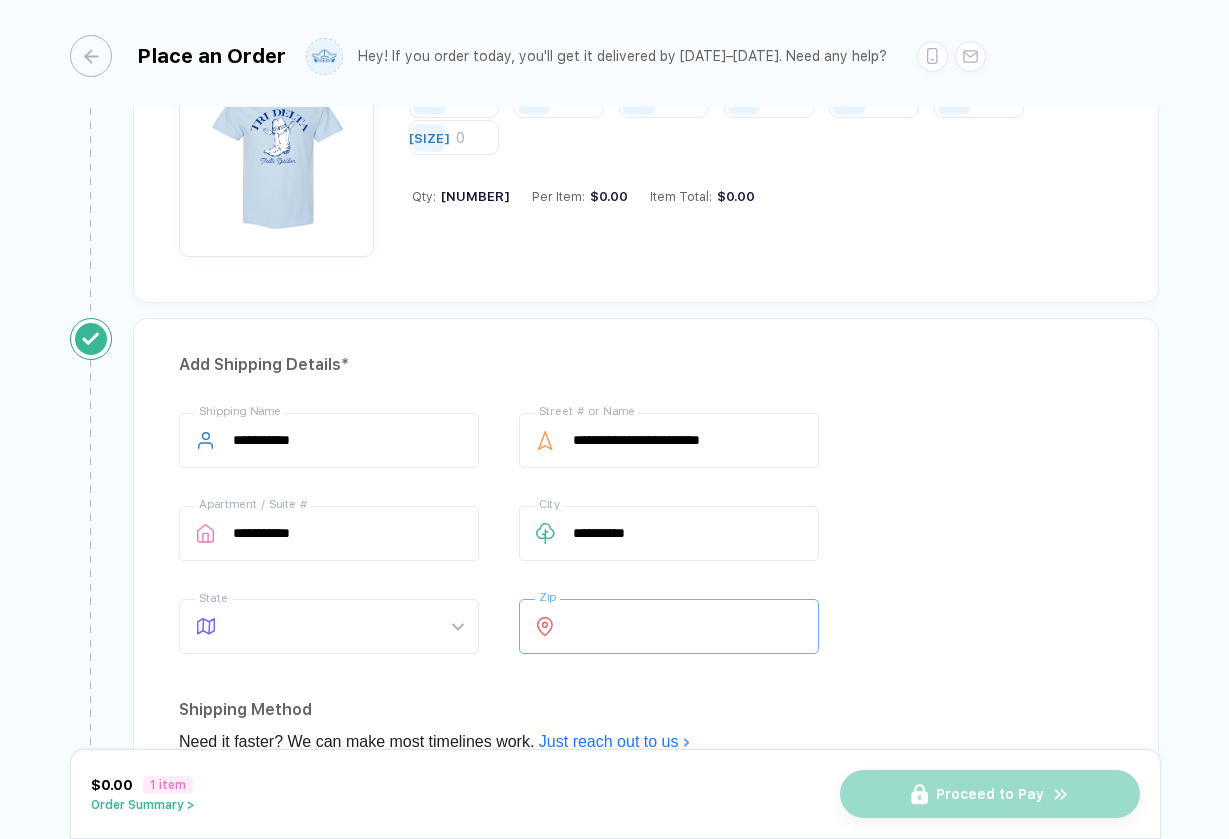 type on "*****" 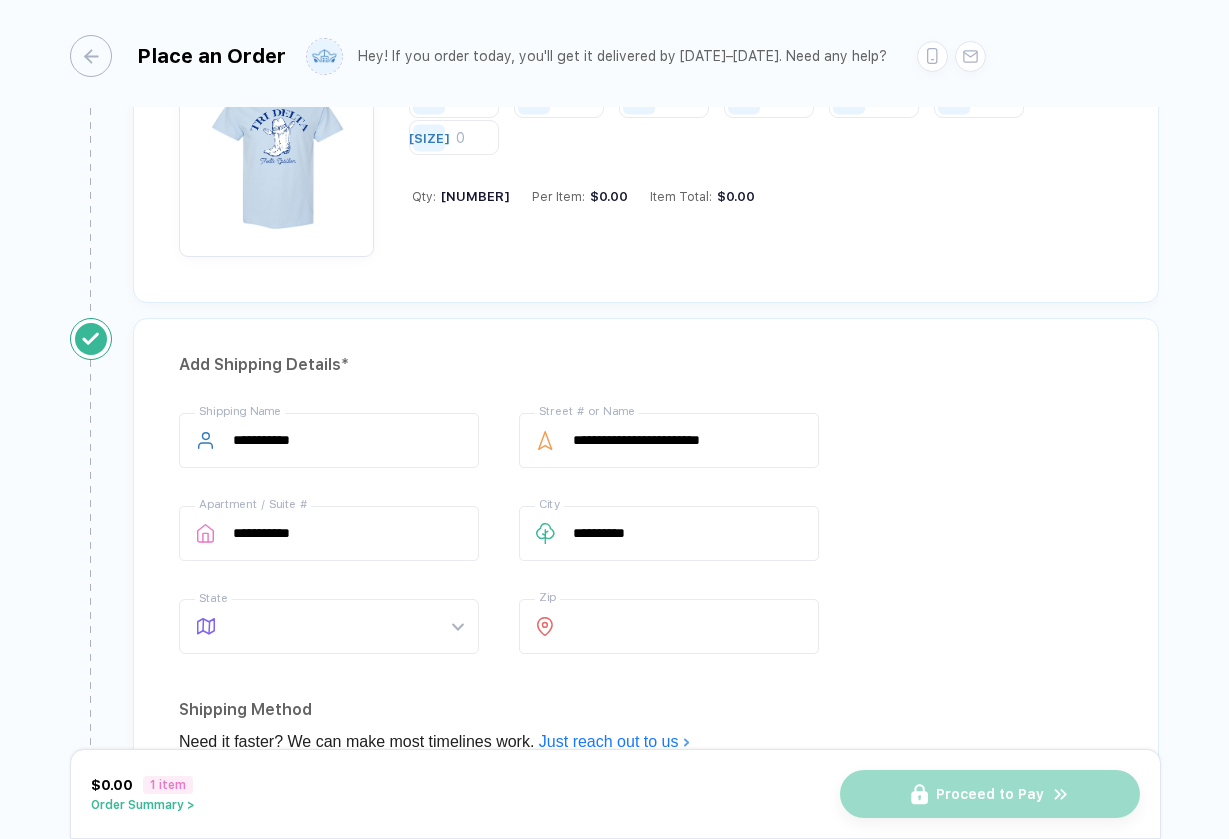 click on "**********" at bounding box center (646, 537) 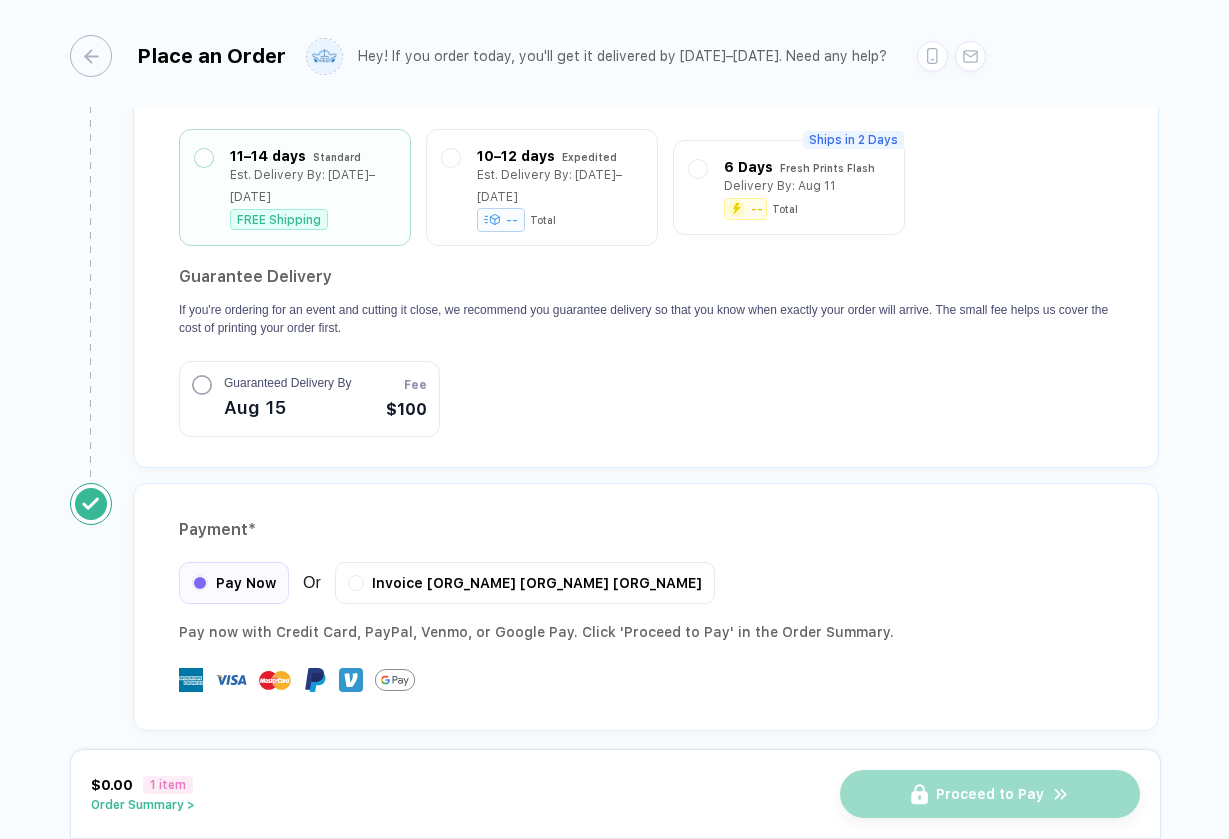 scroll, scrollTop: 1734, scrollLeft: 0, axis: vertical 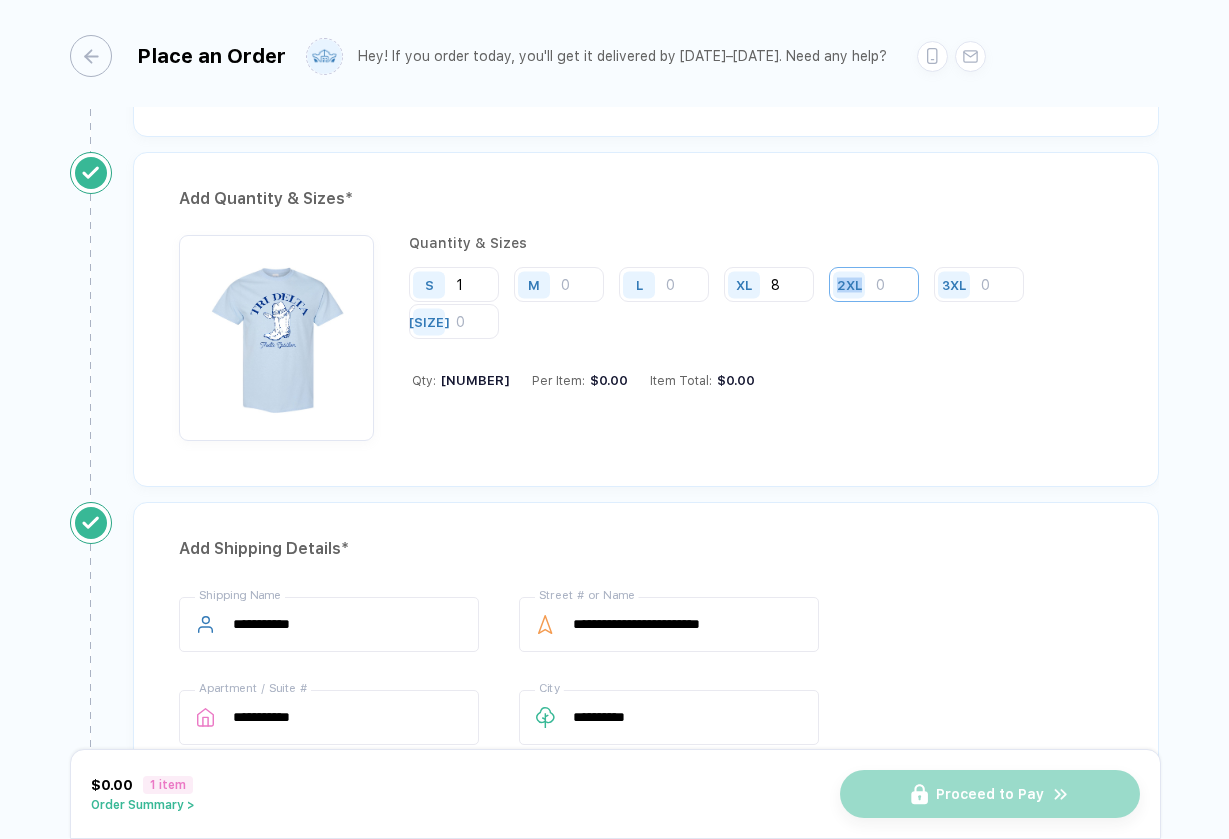 drag, startPoint x: 872, startPoint y: 280, endPoint x: 909, endPoint y: 282, distance: 37.054016 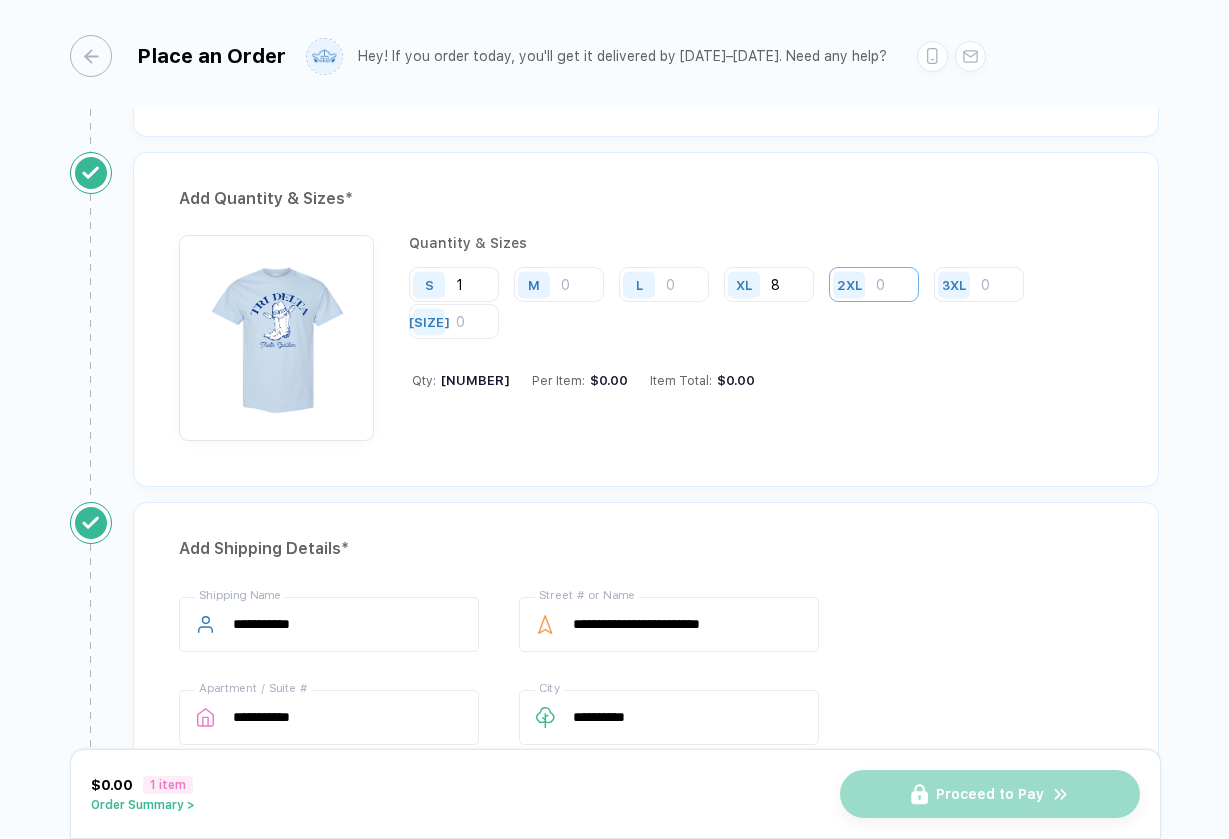 click on "[NUMBER]" at bounding box center [874, 284] 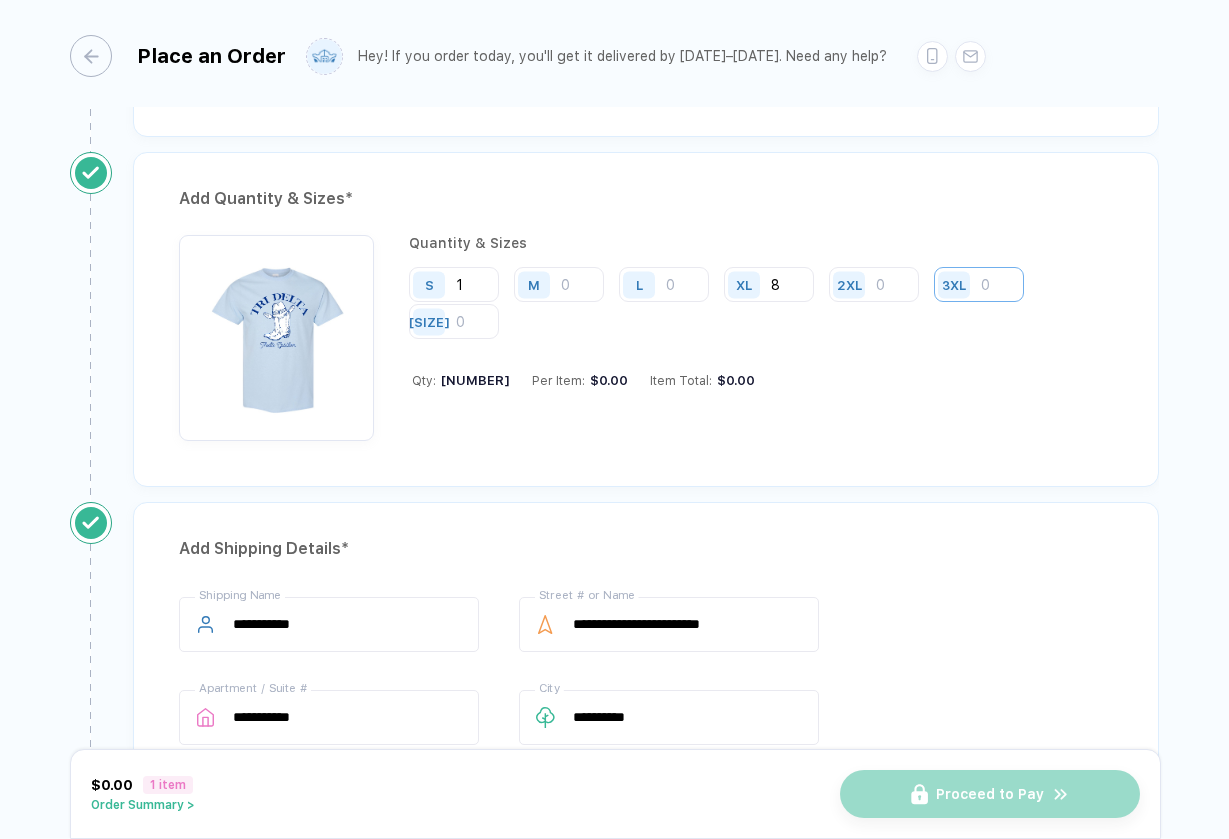 type 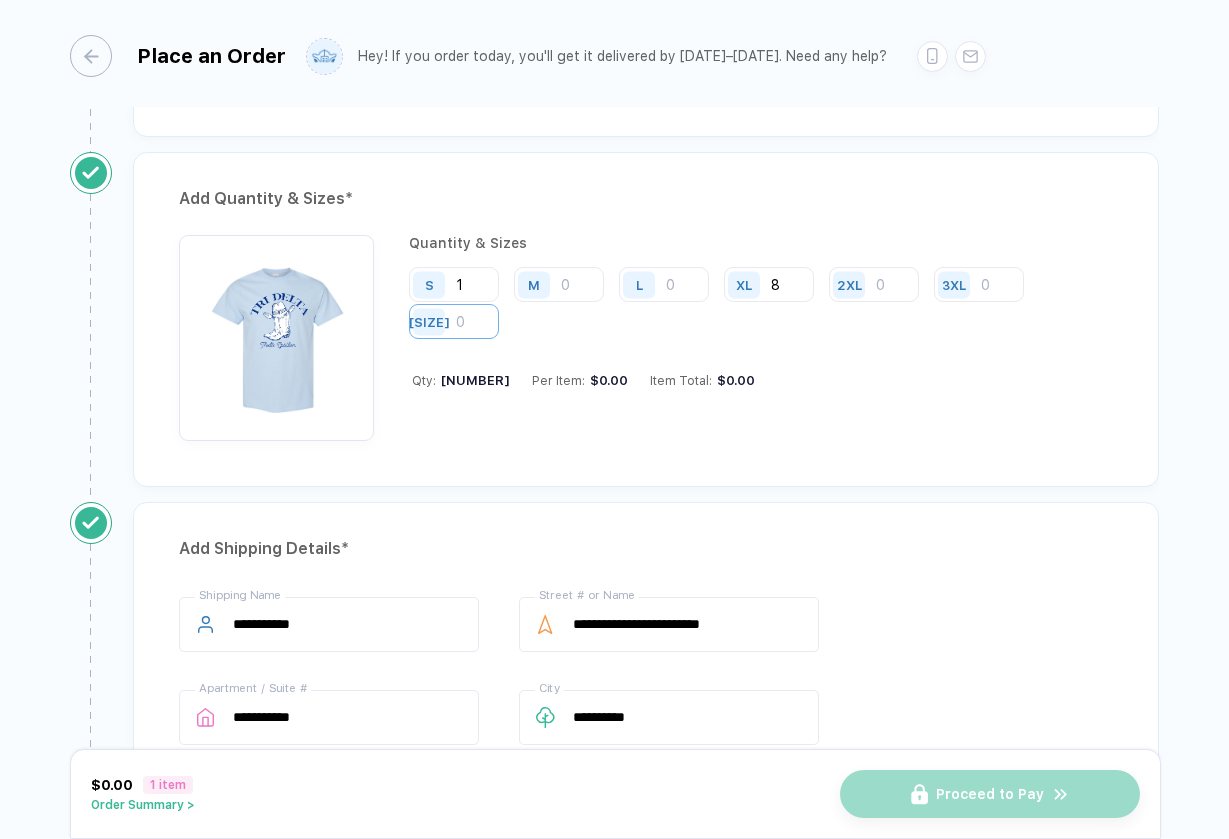 type 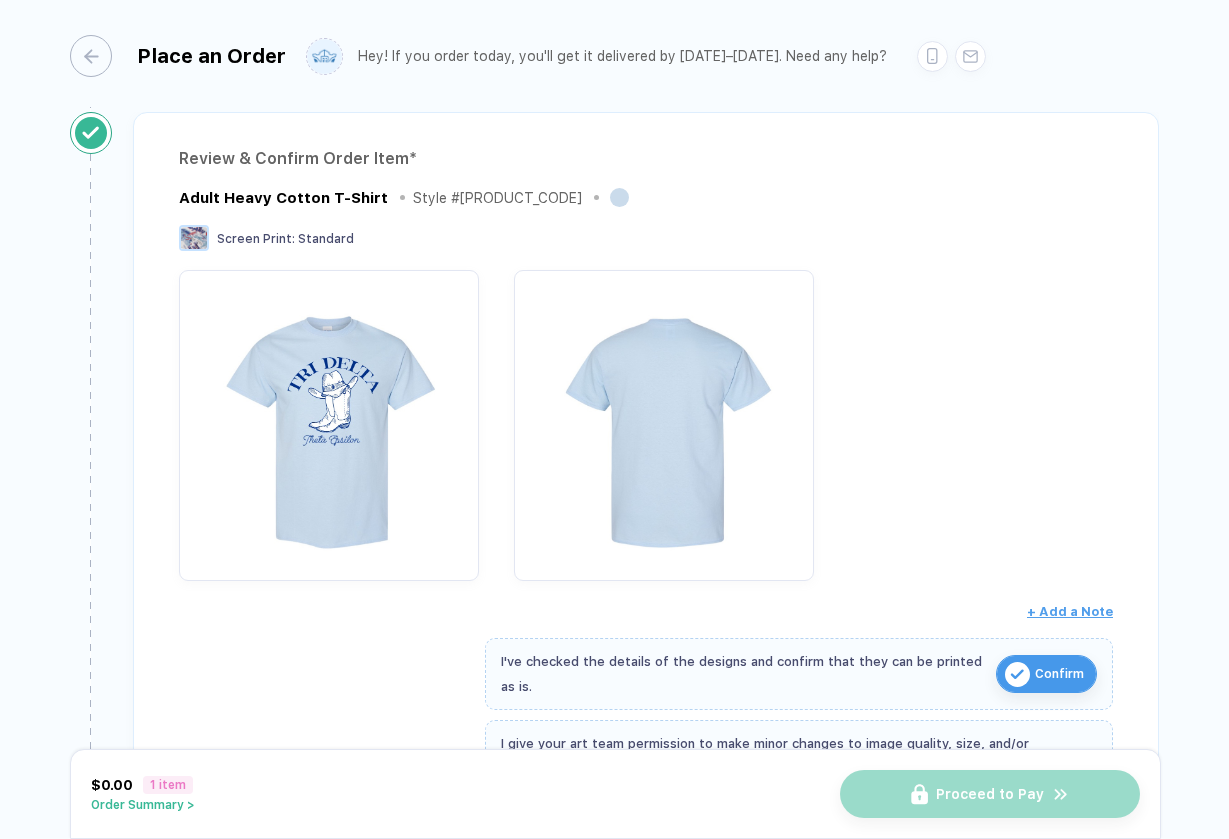 scroll, scrollTop: 0, scrollLeft: 0, axis: both 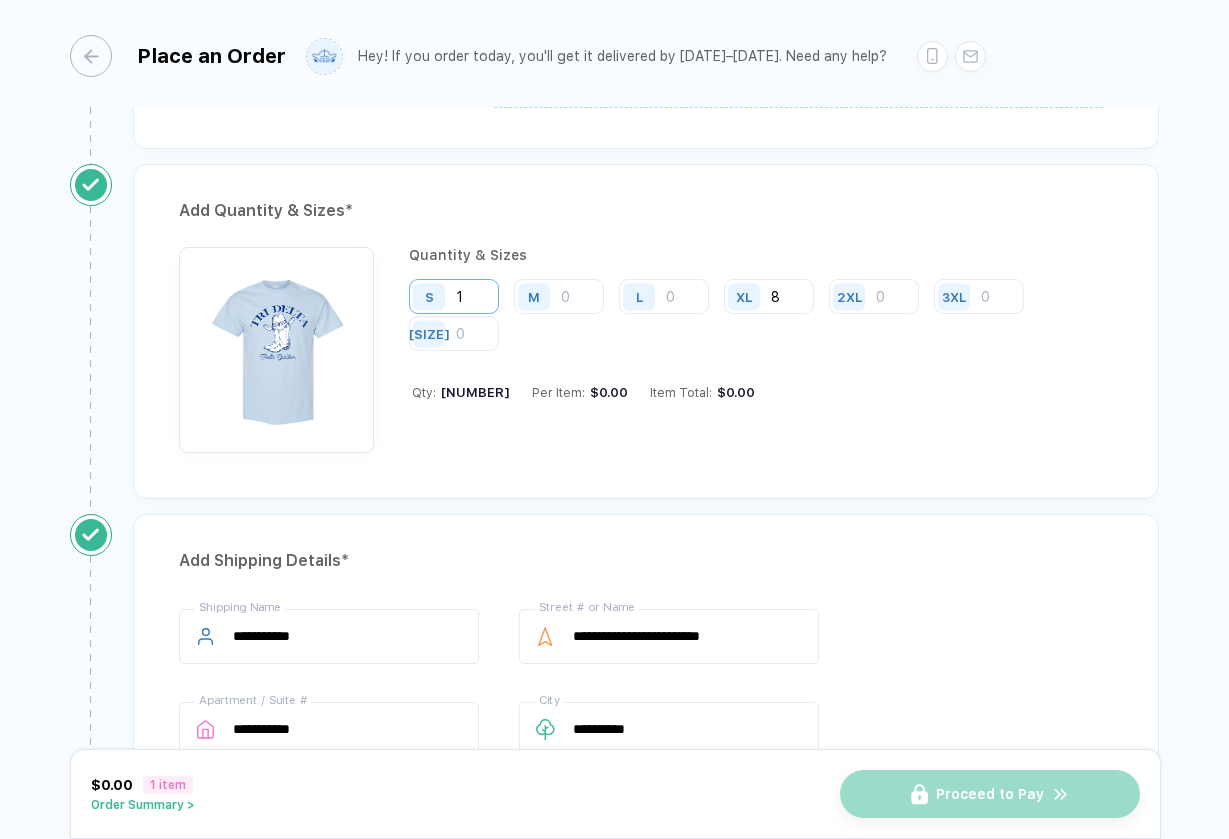 type 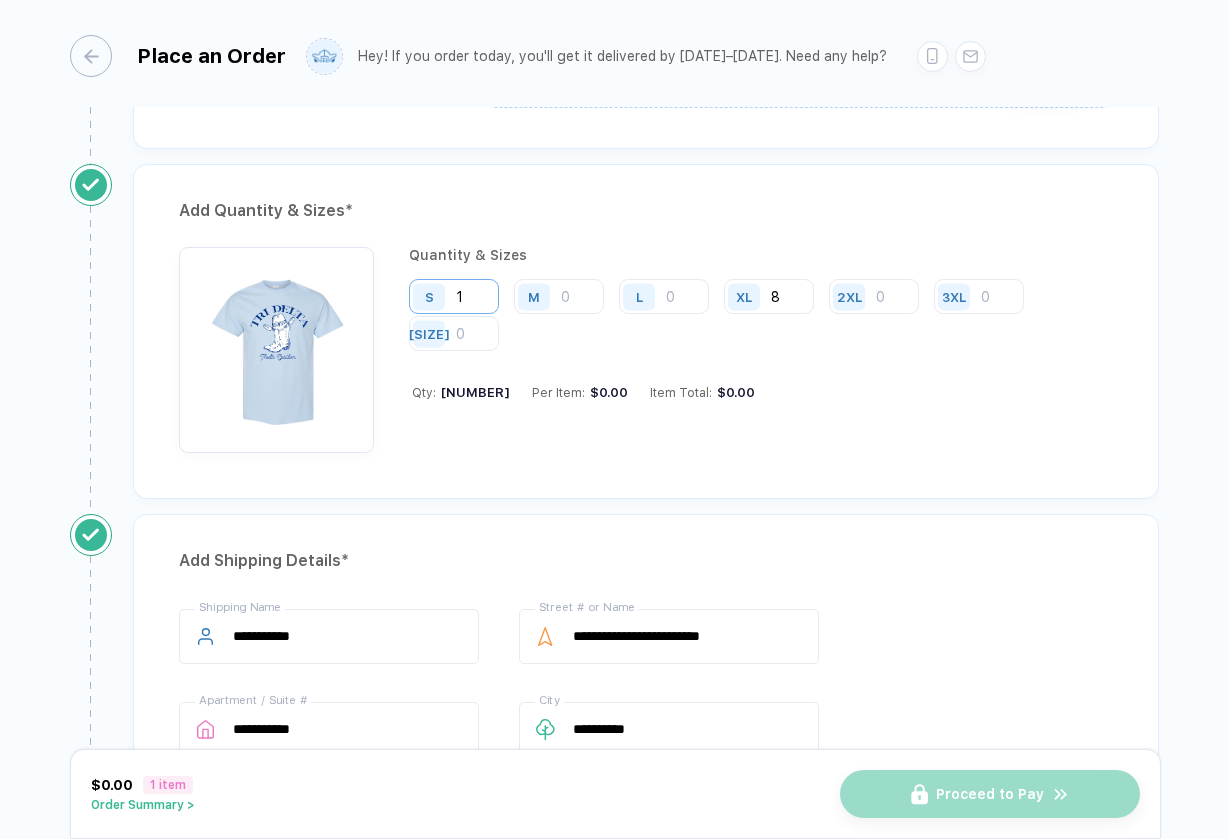 click on "1" at bounding box center (454, 296) 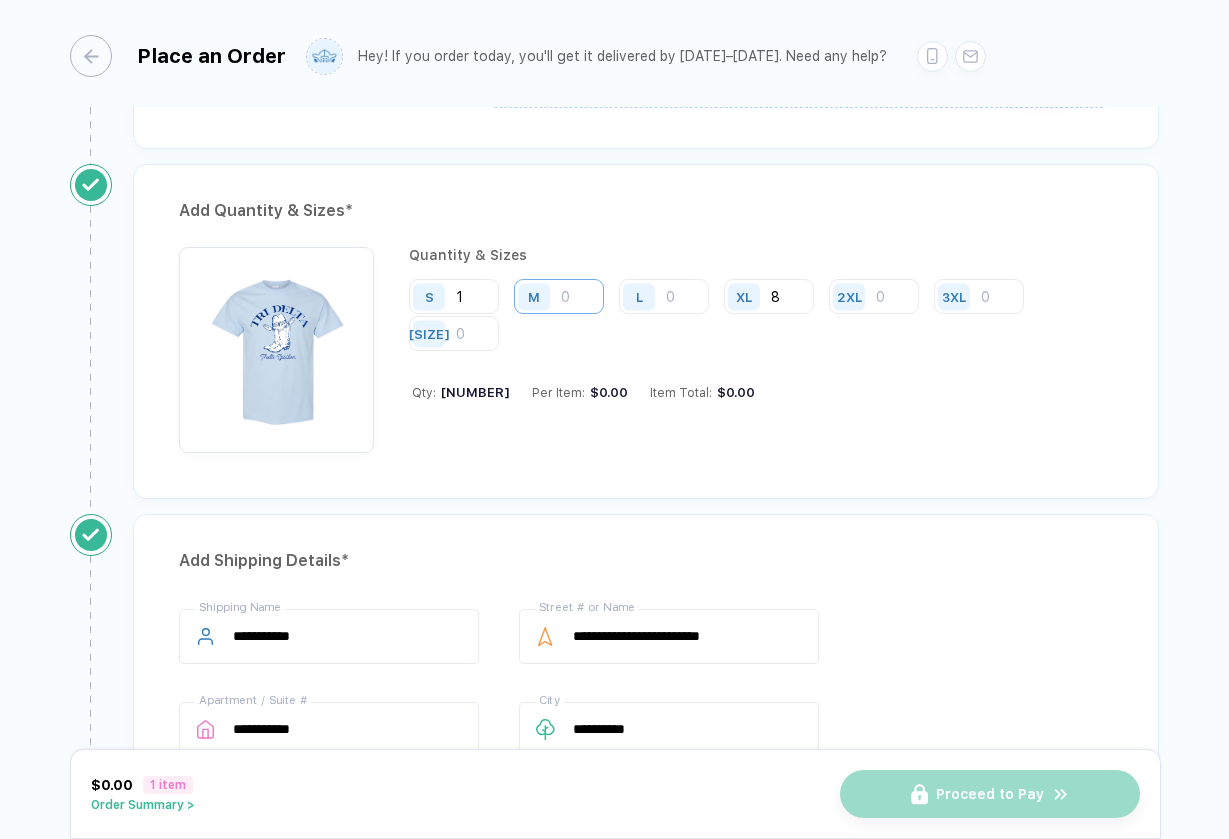 click on "[NUMBER]" at bounding box center (559, 296) 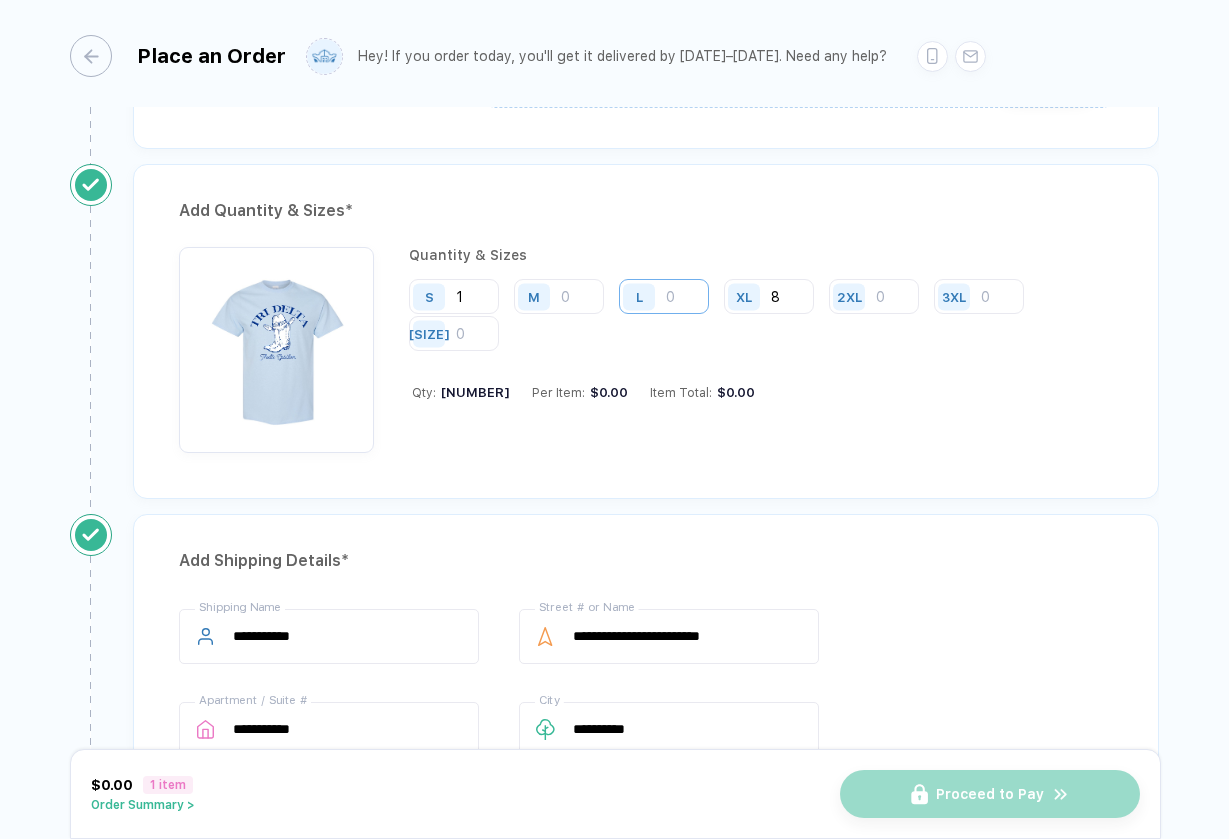 click on "[NUMBER]" at bounding box center [664, 296] 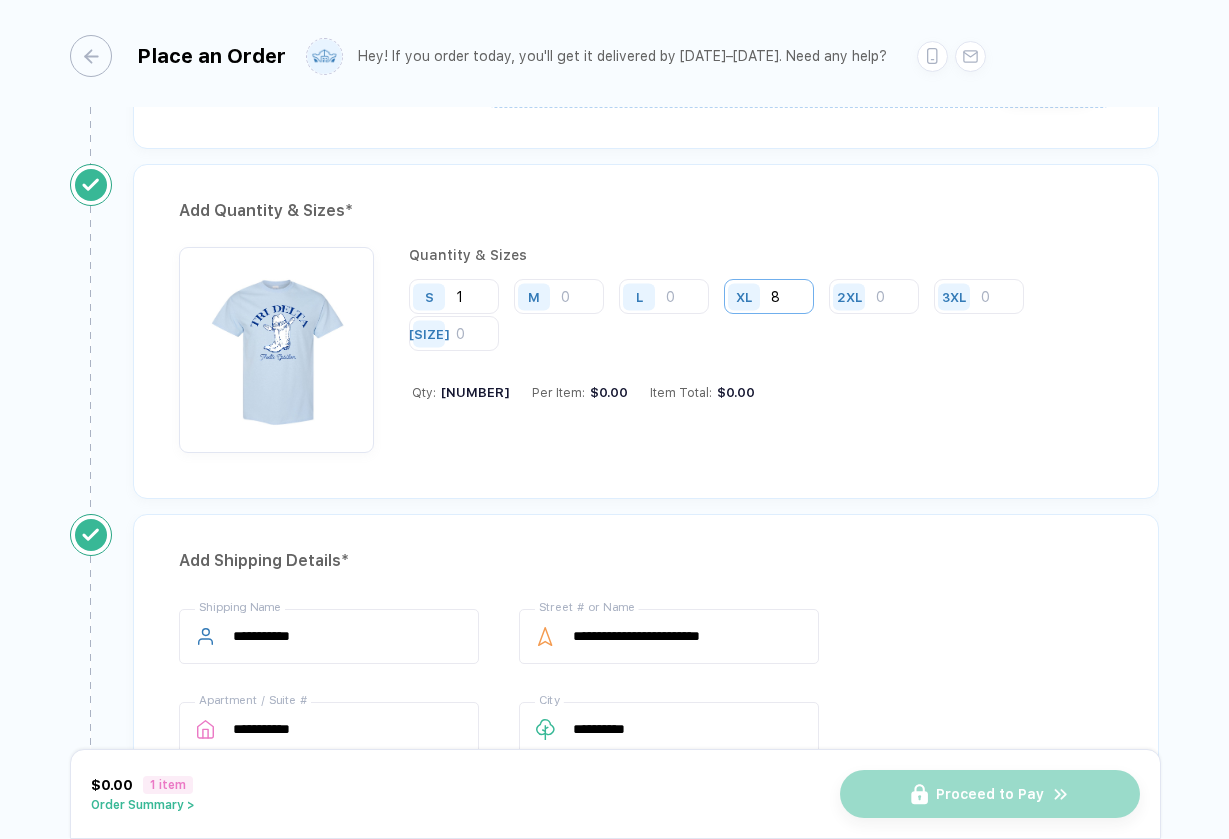 click on "8" at bounding box center (769, 296) 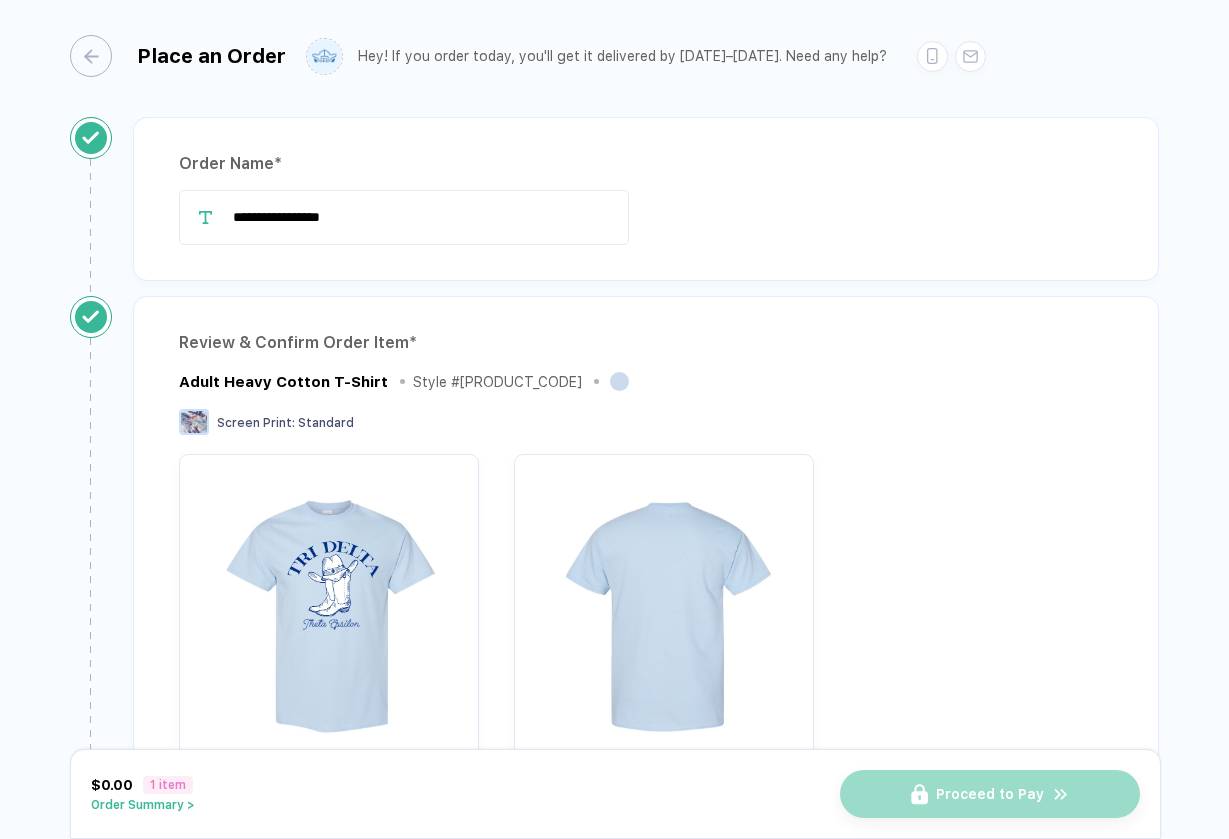 scroll, scrollTop: 0, scrollLeft: 0, axis: both 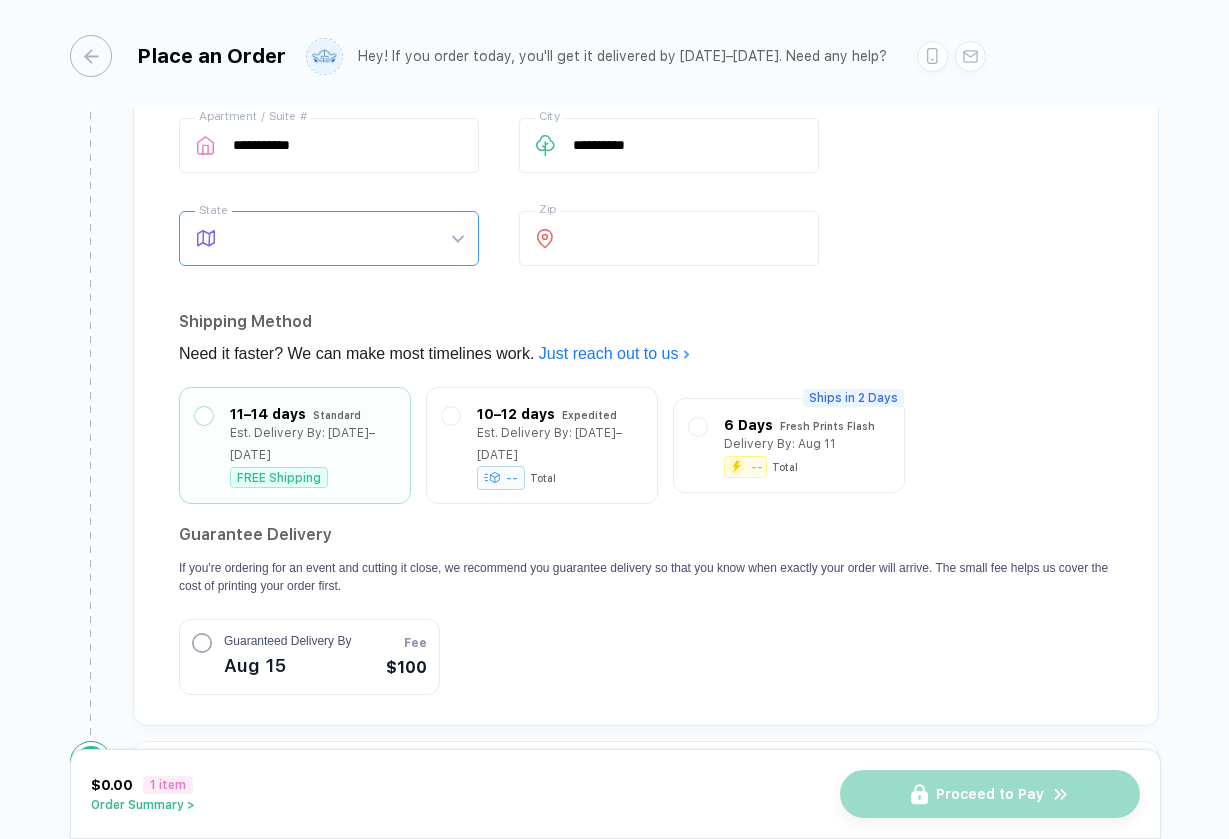 click at bounding box center [348, 238] 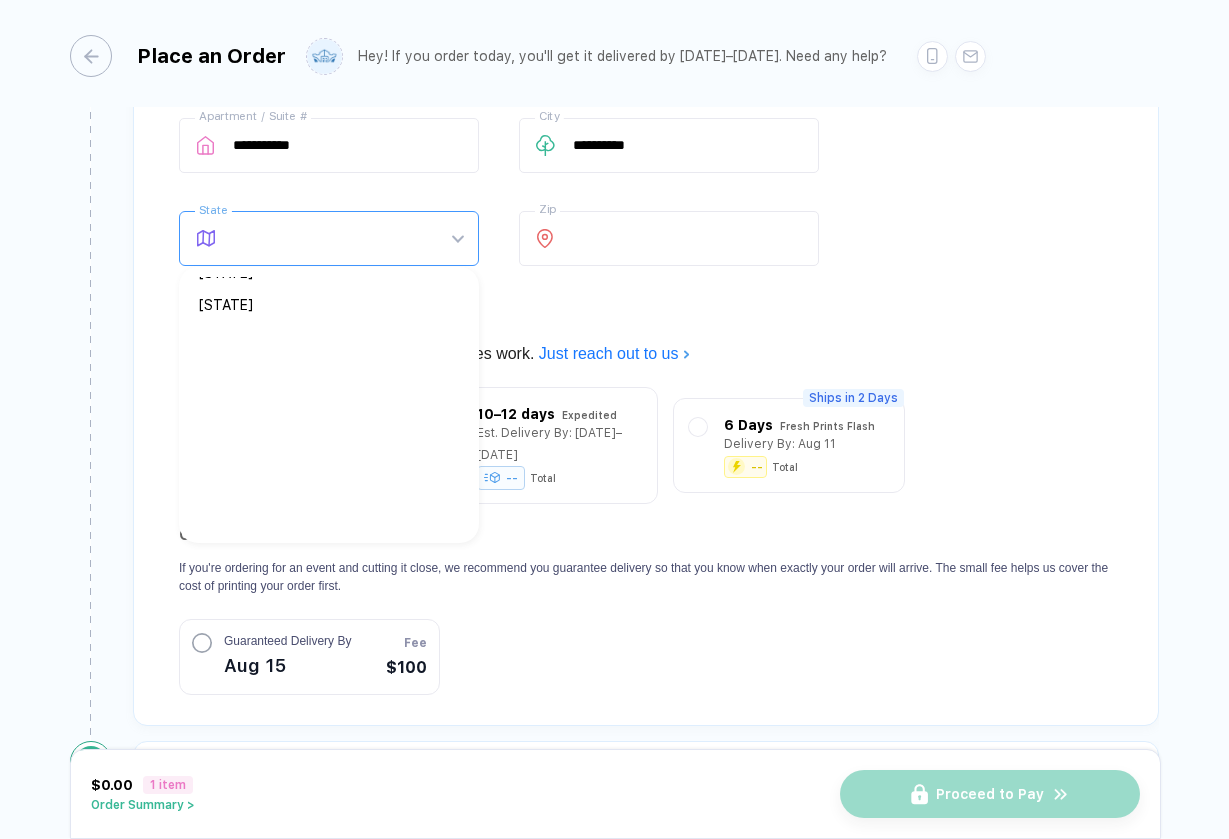 scroll, scrollTop: 1376, scrollLeft: 0, axis: vertical 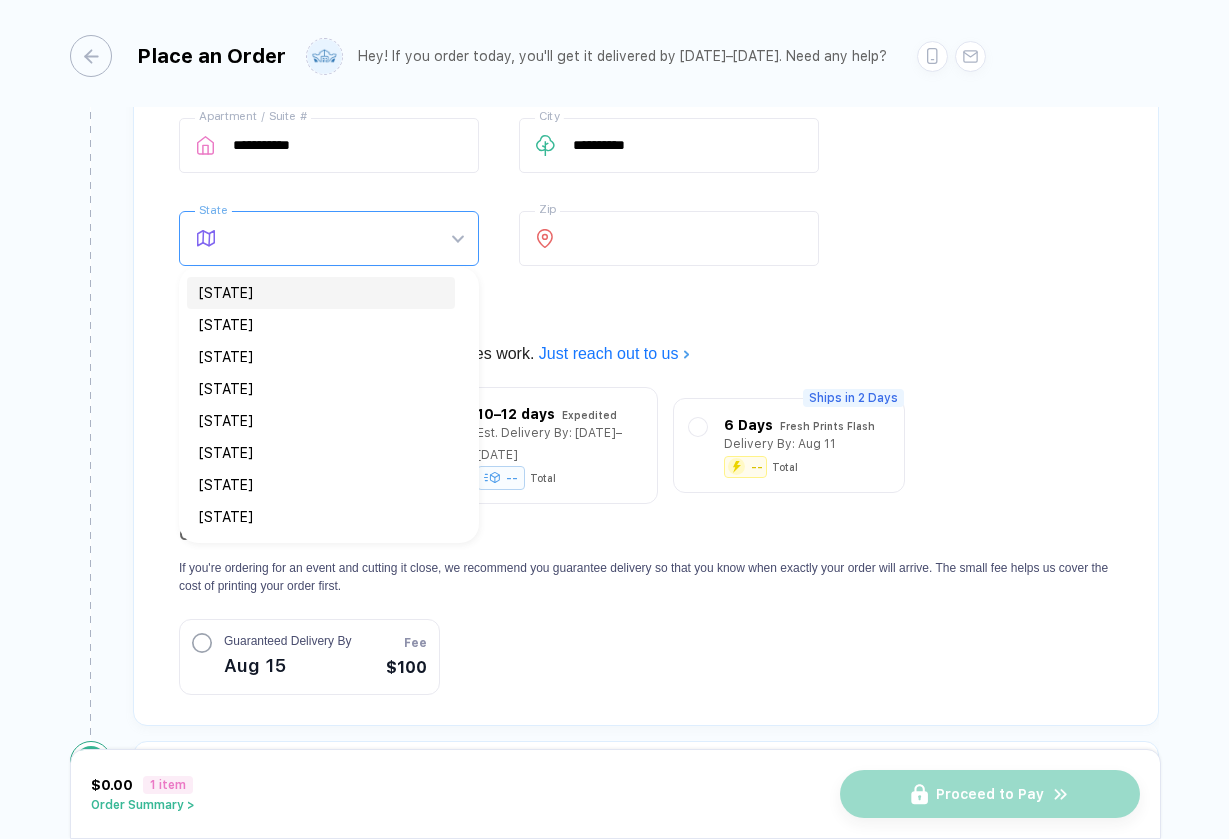 click on "[STATE]" at bounding box center (321, 293) 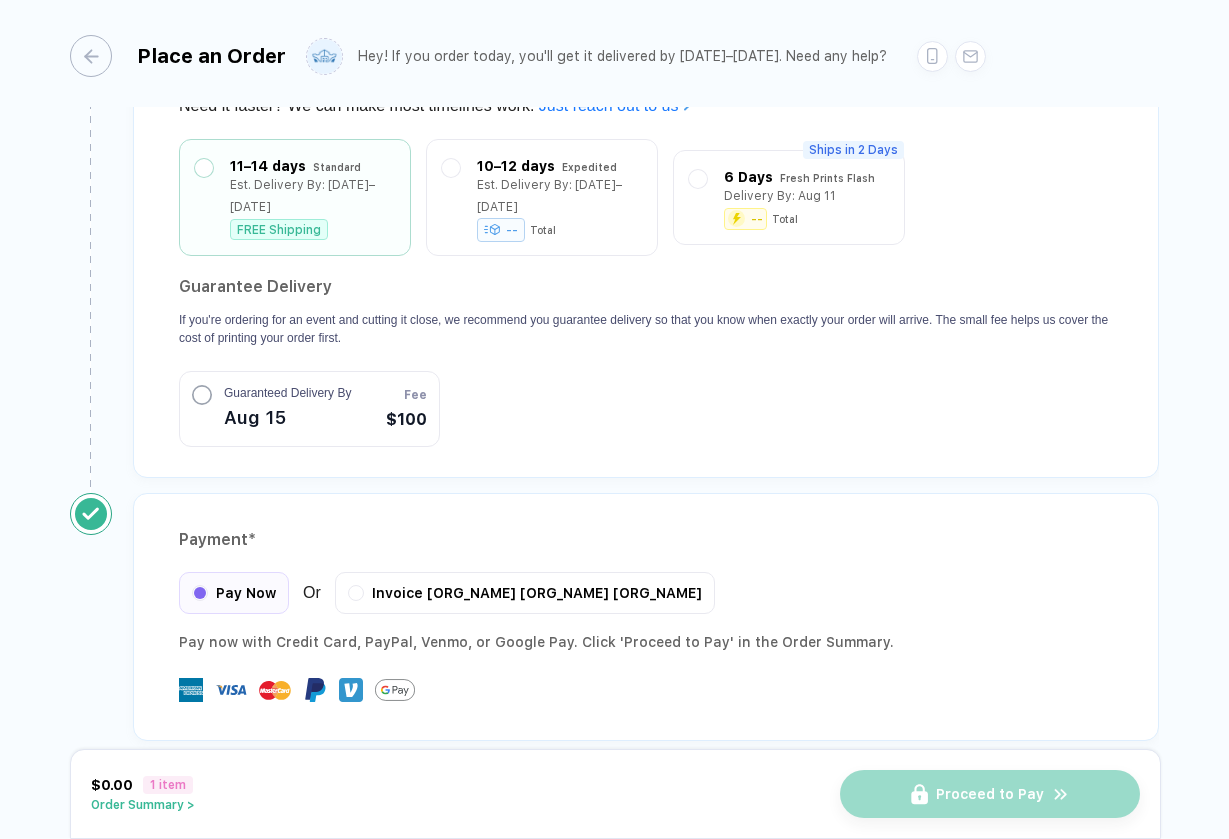scroll, scrollTop: 1734, scrollLeft: 0, axis: vertical 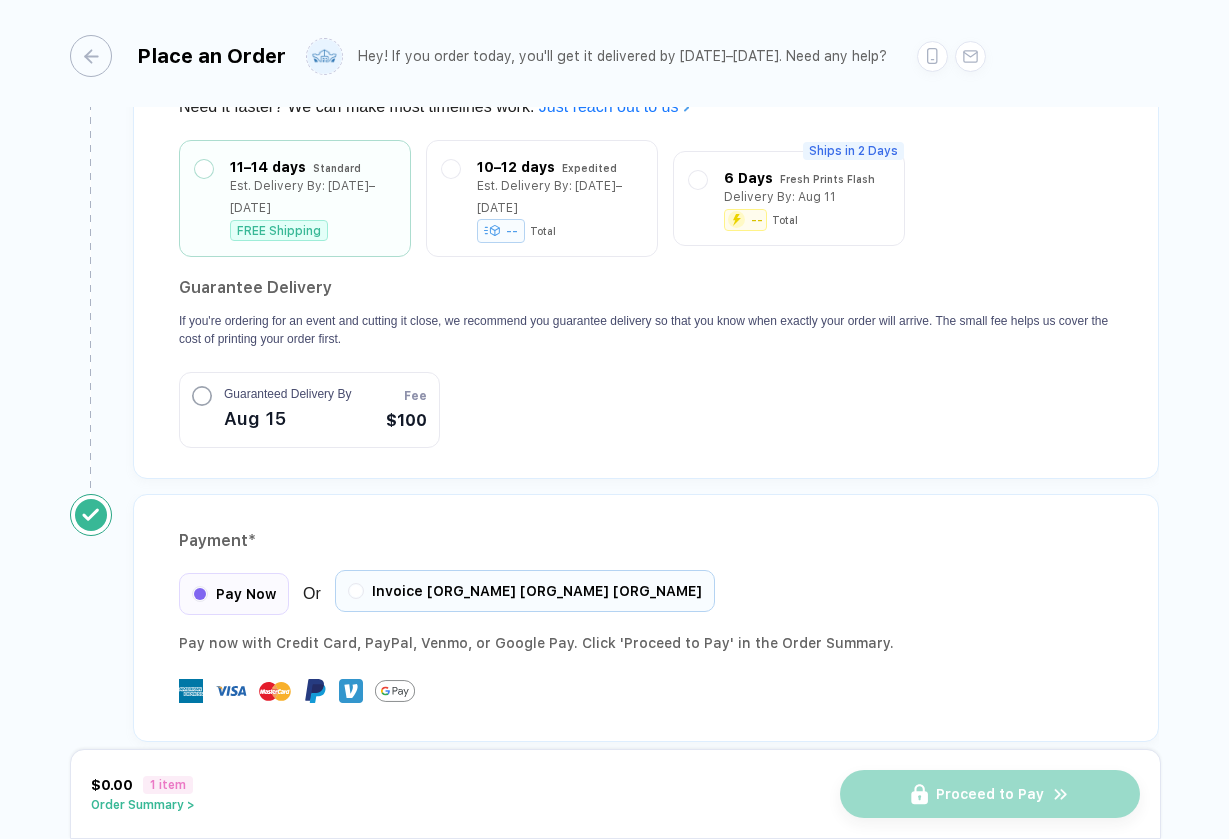 click on "Invoice [ORG_NAME] [ORG_NAME] [ORG_NAME]" at bounding box center [537, 591] 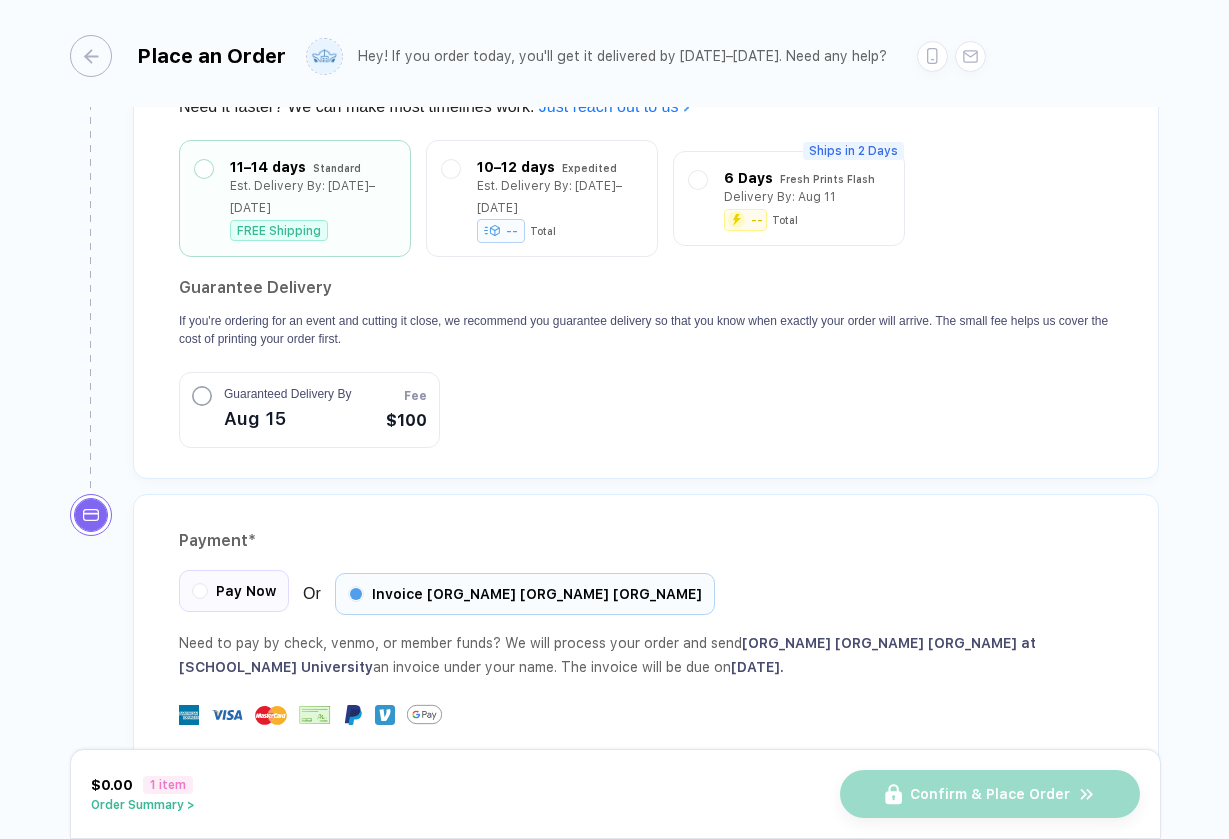 click on "Pay Now" at bounding box center [246, 591] 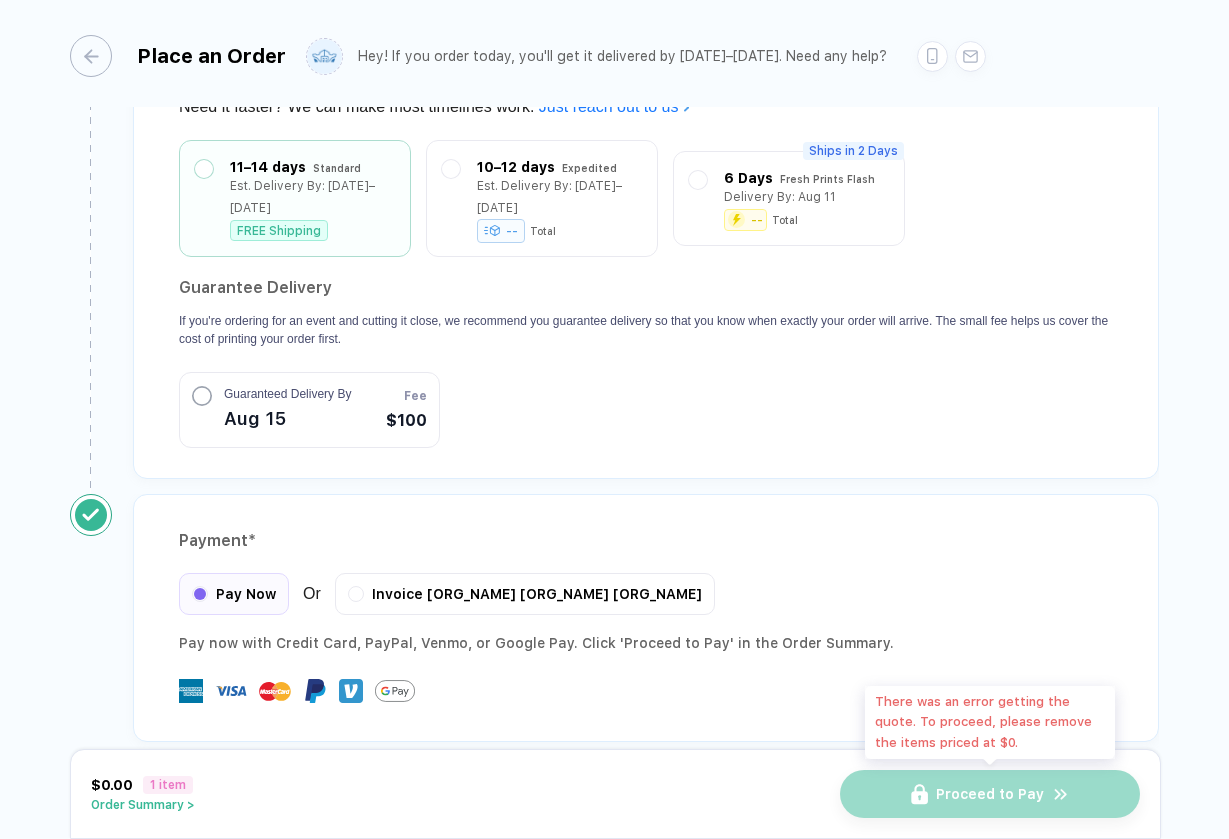 click on "Proceed to Pay" at bounding box center [990, 794] 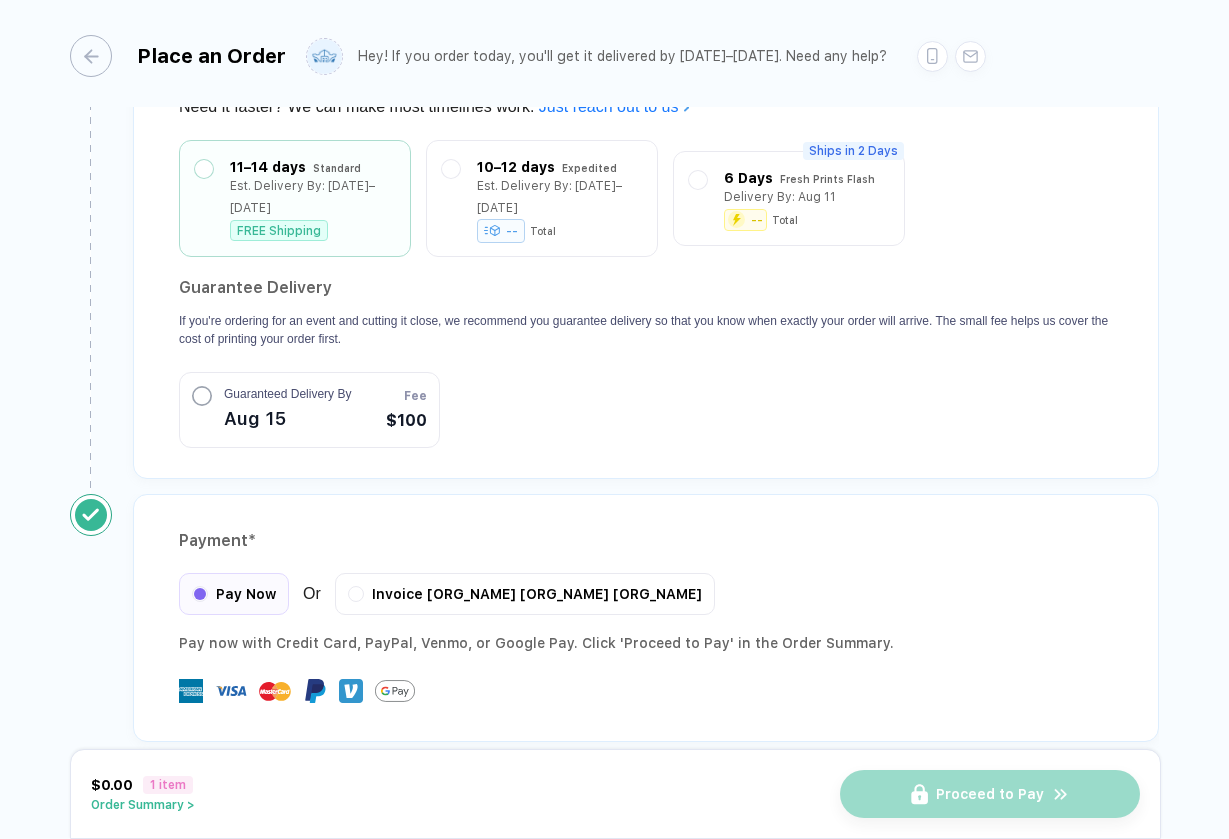 click on "Order Summary >" at bounding box center [143, 805] 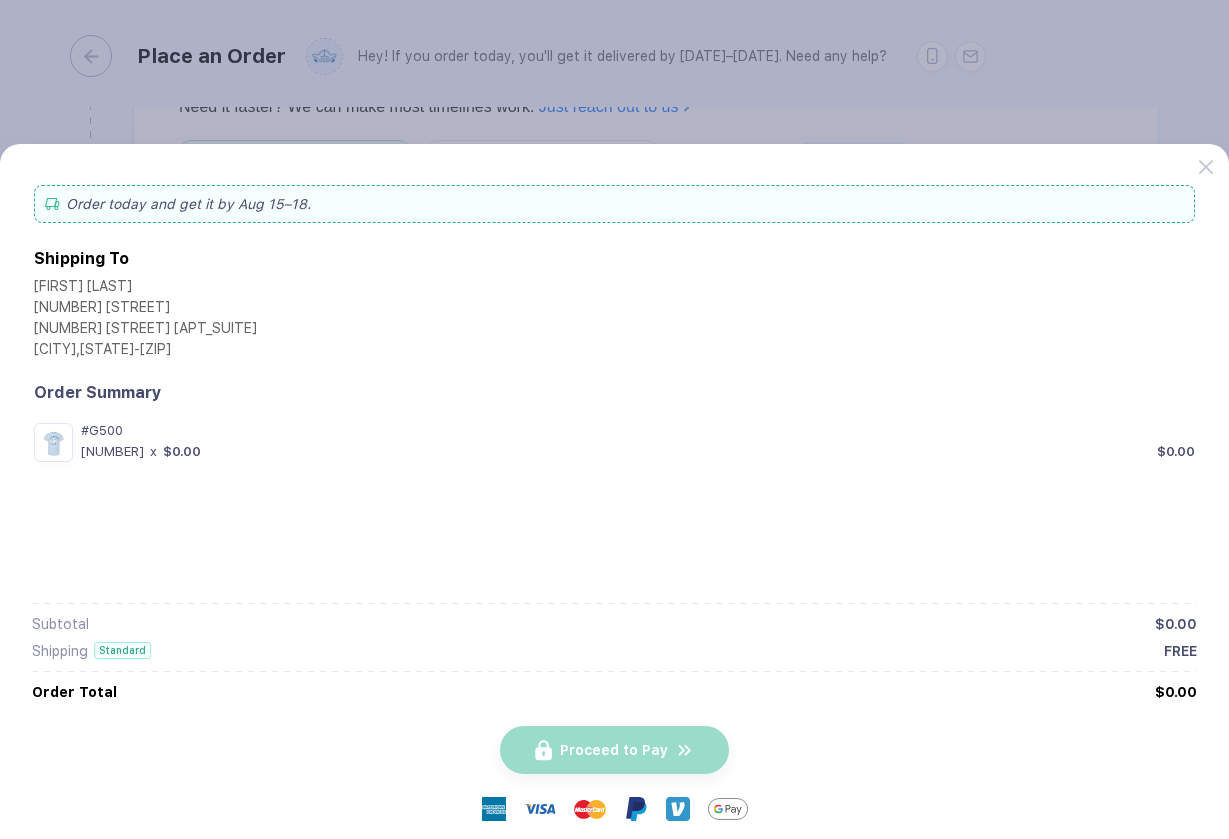 click on "Proceed to Pay" at bounding box center [614, 750] 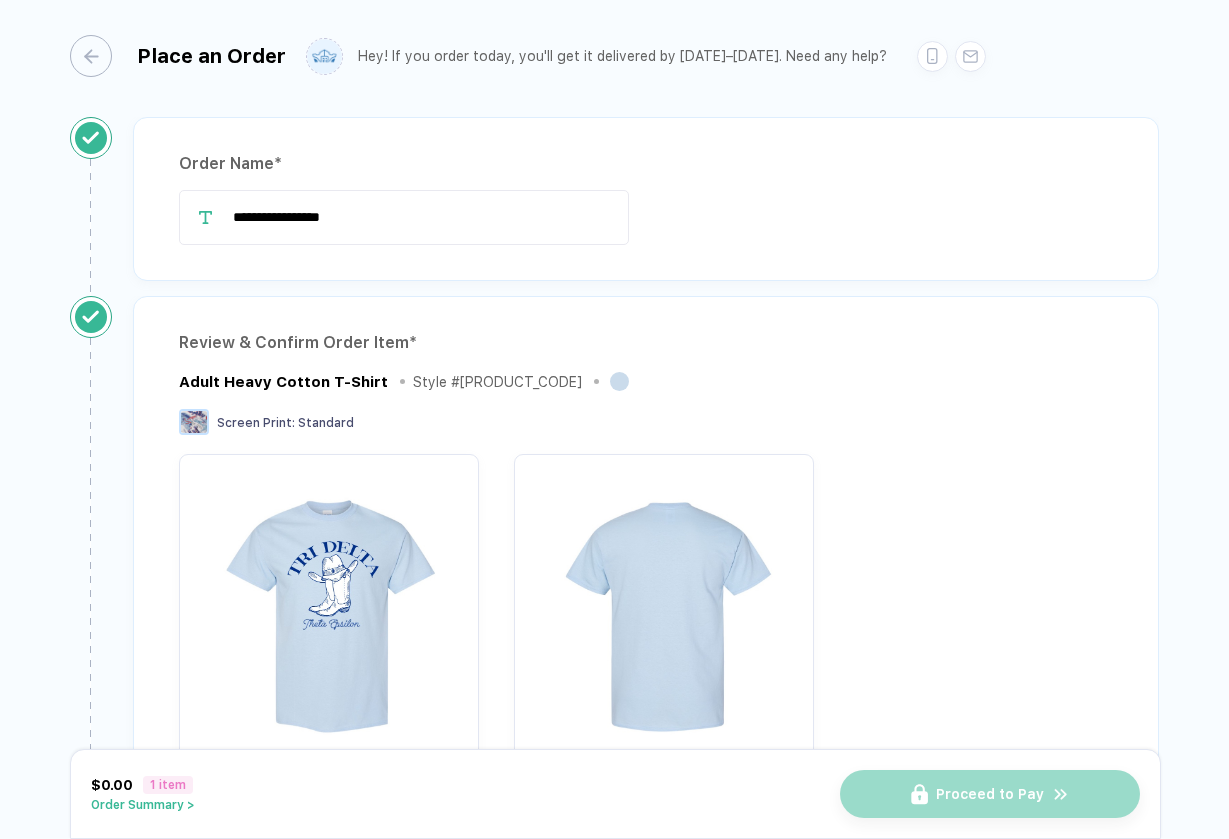 scroll, scrollTop: 0, scrollLeft: 0, axis: both 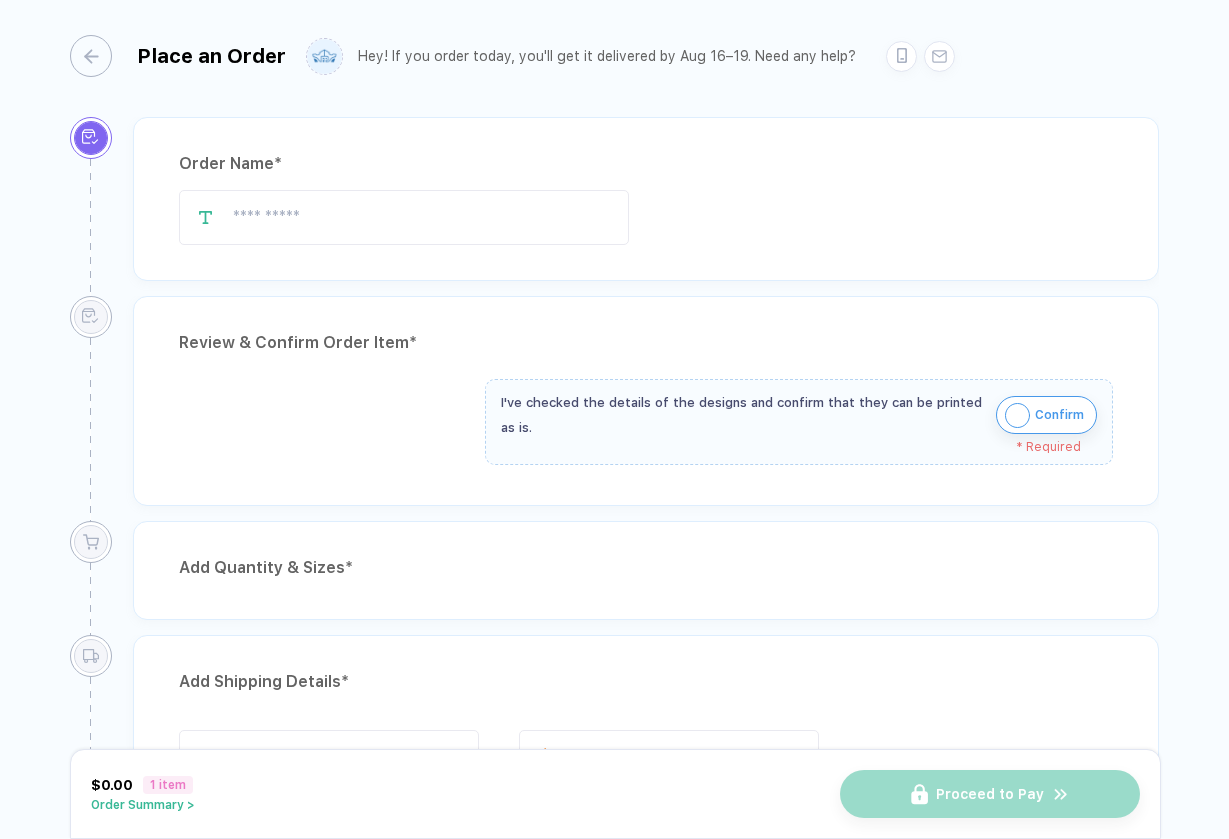 type on "**********" 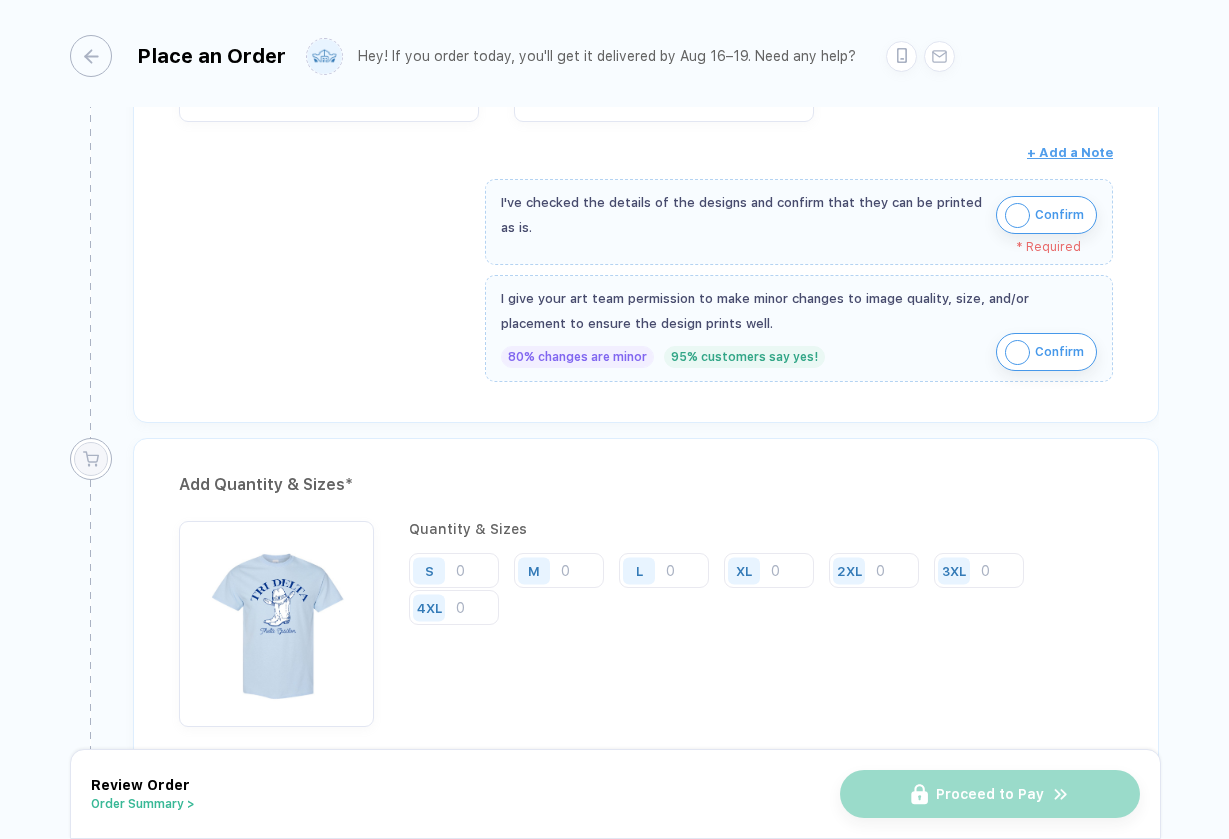 scroll, scrollTop: 638, scrollLeft: 0, axis: vertical 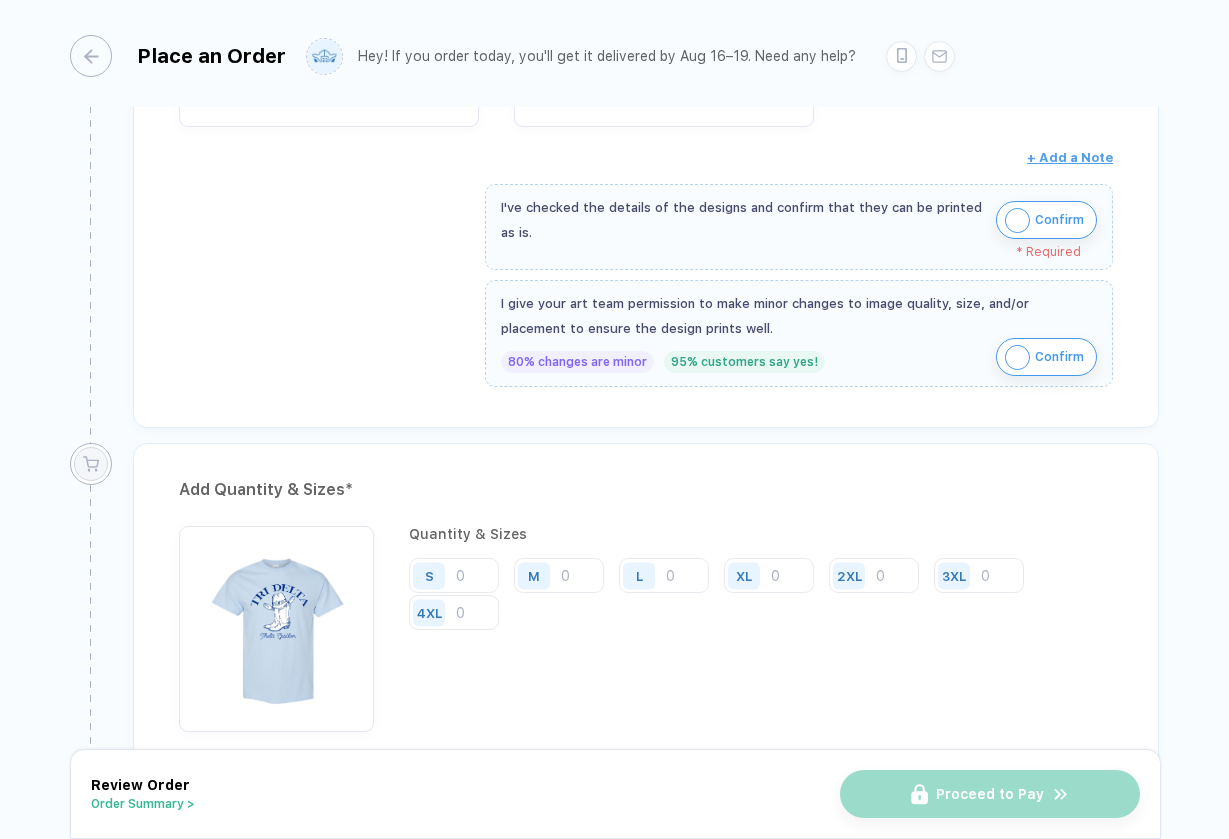 click on "Confirm" at bounding box center [1059, 220] 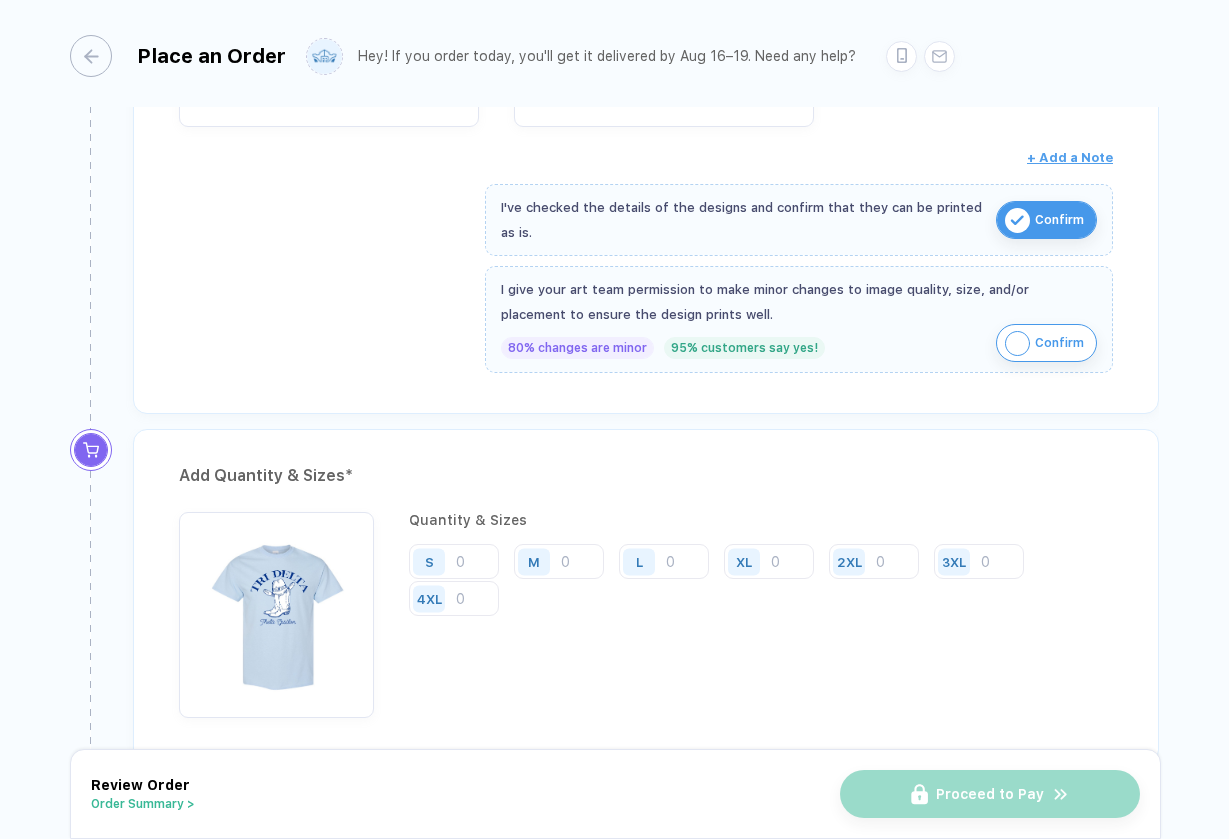 click on "Confirm" at bounding box center [1046, 343] 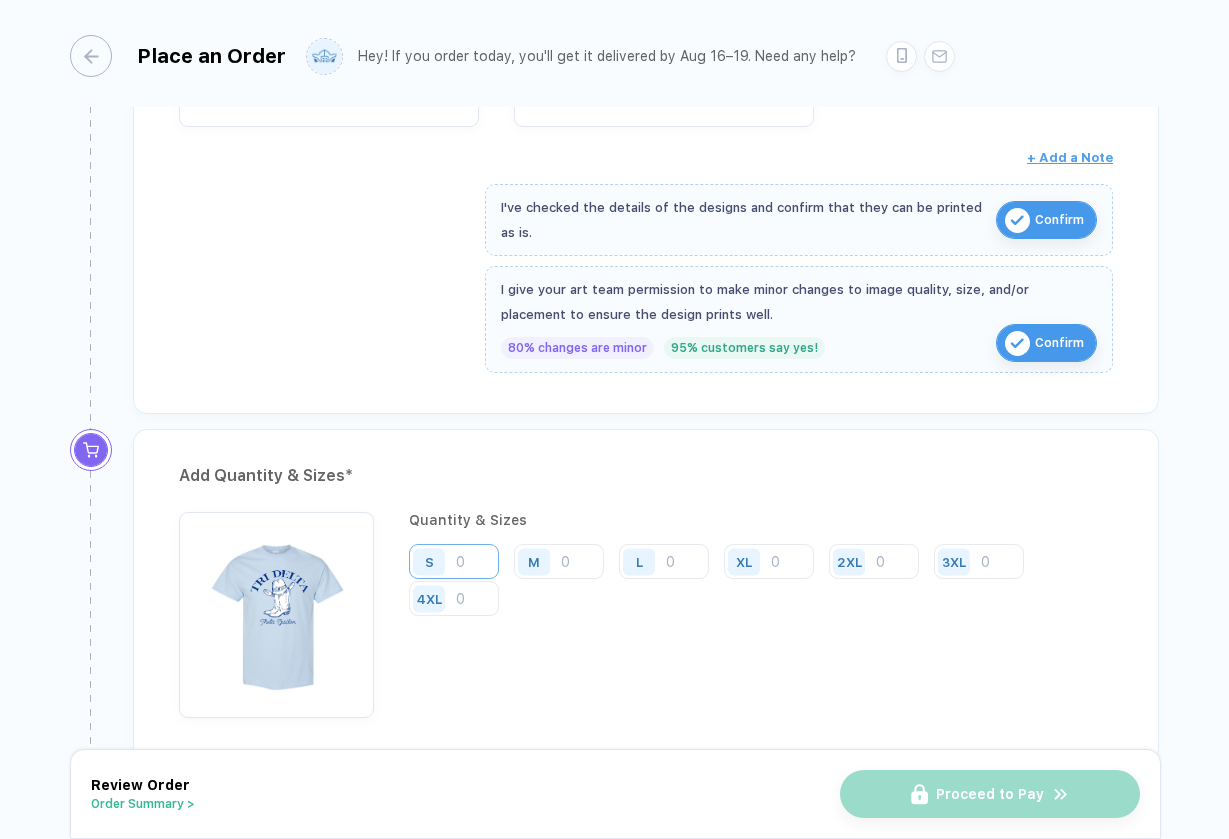 click at bounding box center (454, 561) 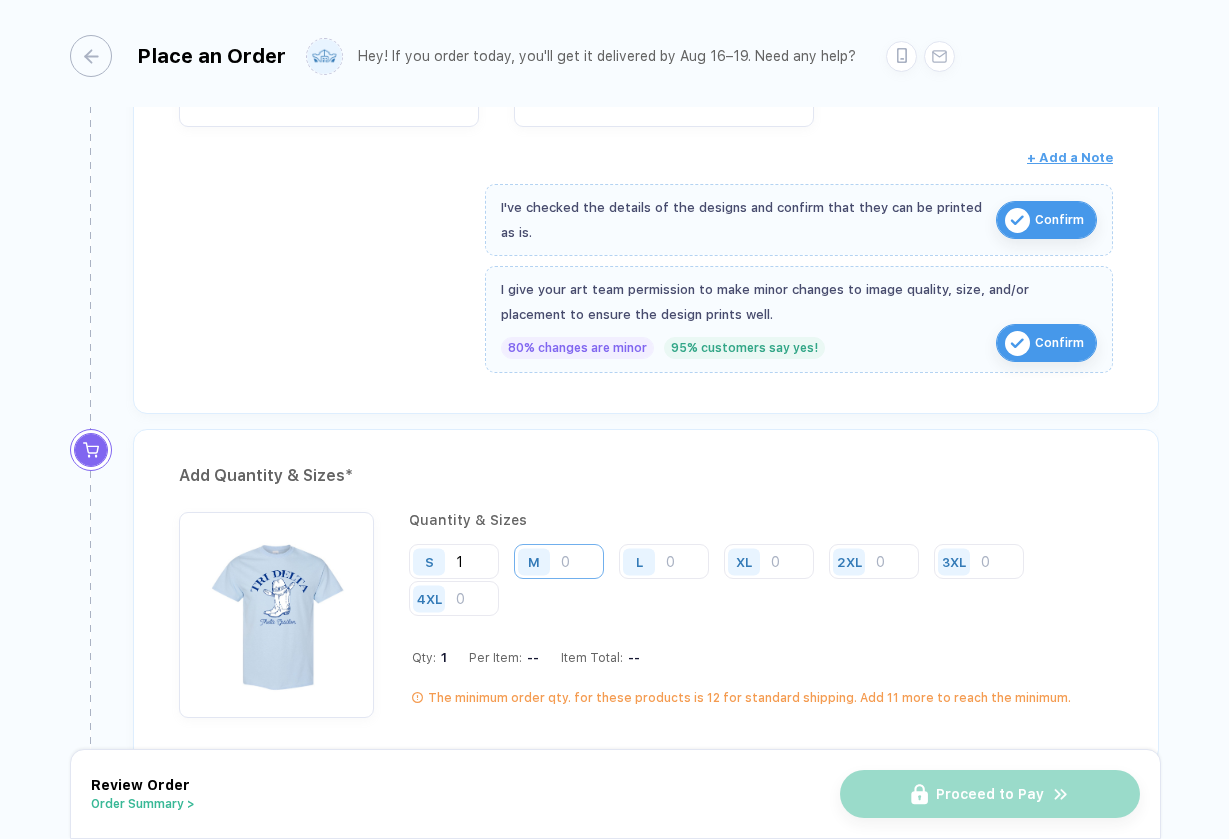 type on "1" 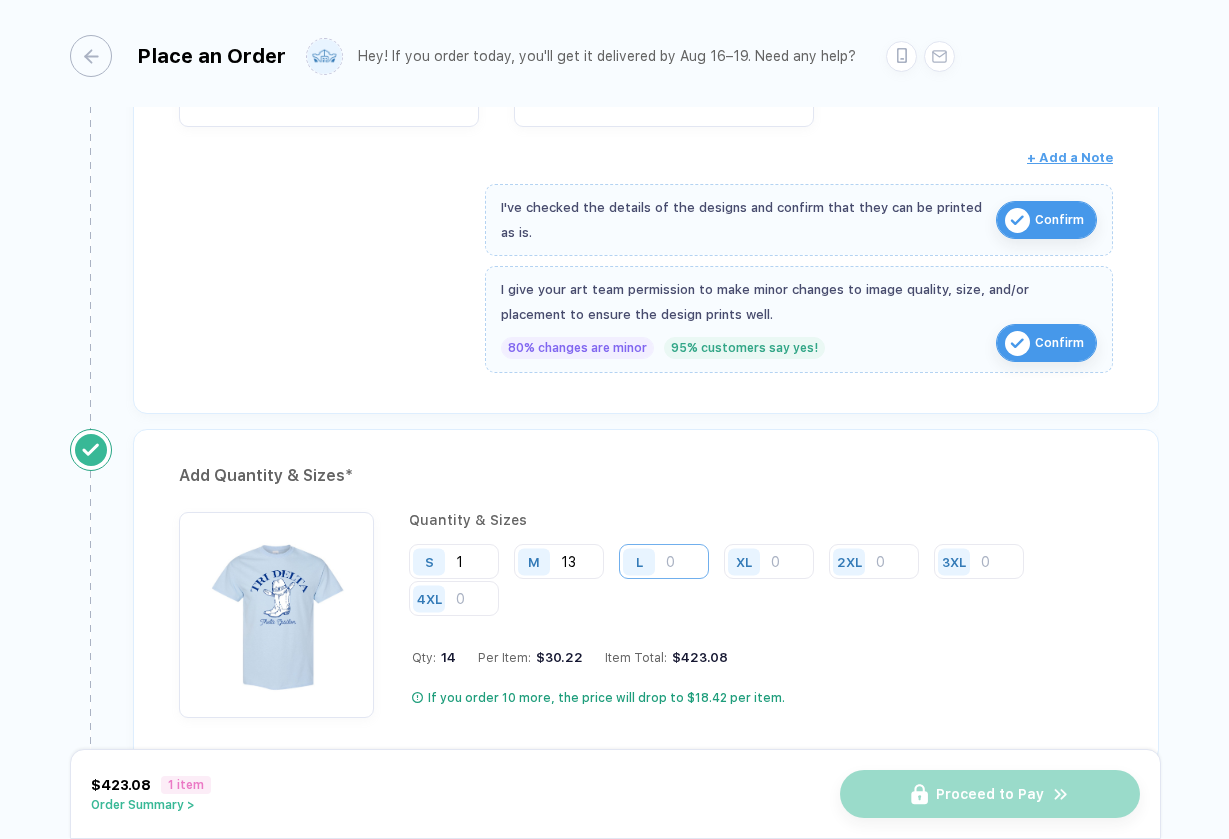type on "13" 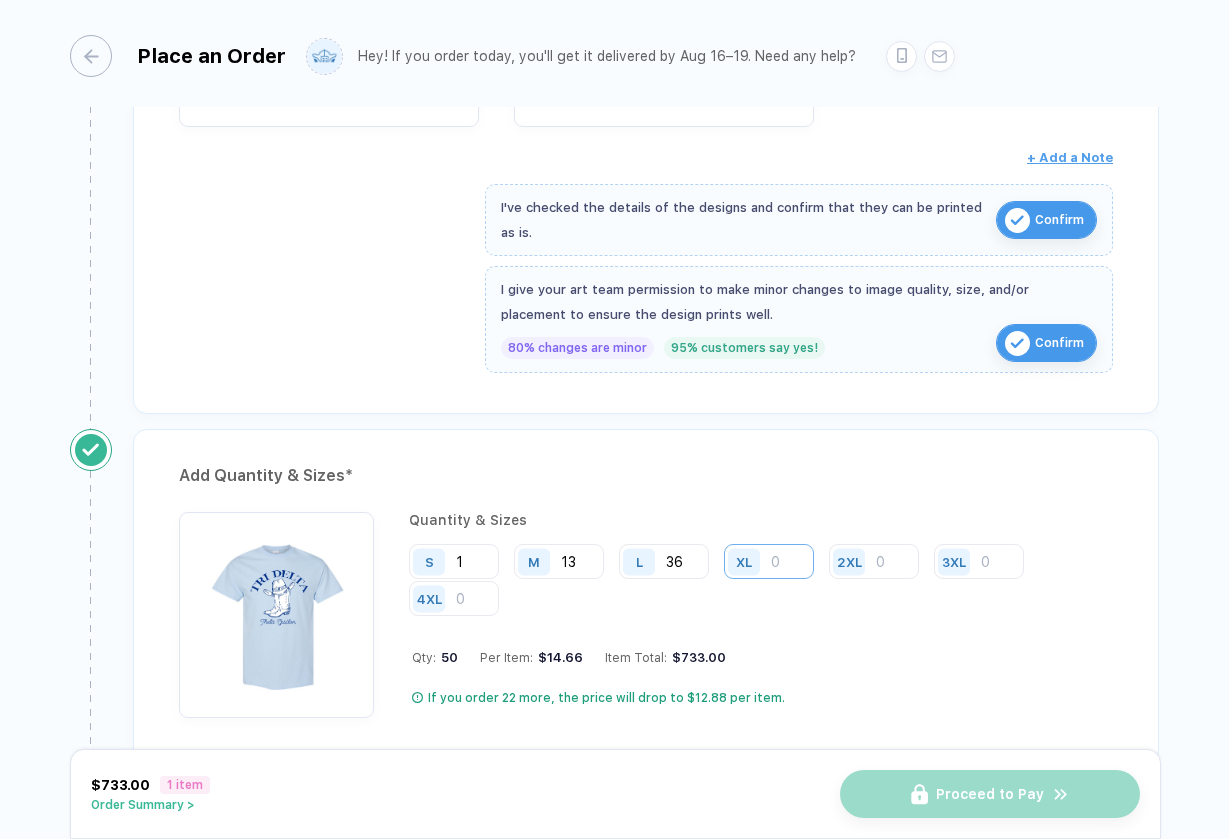 type on "36" 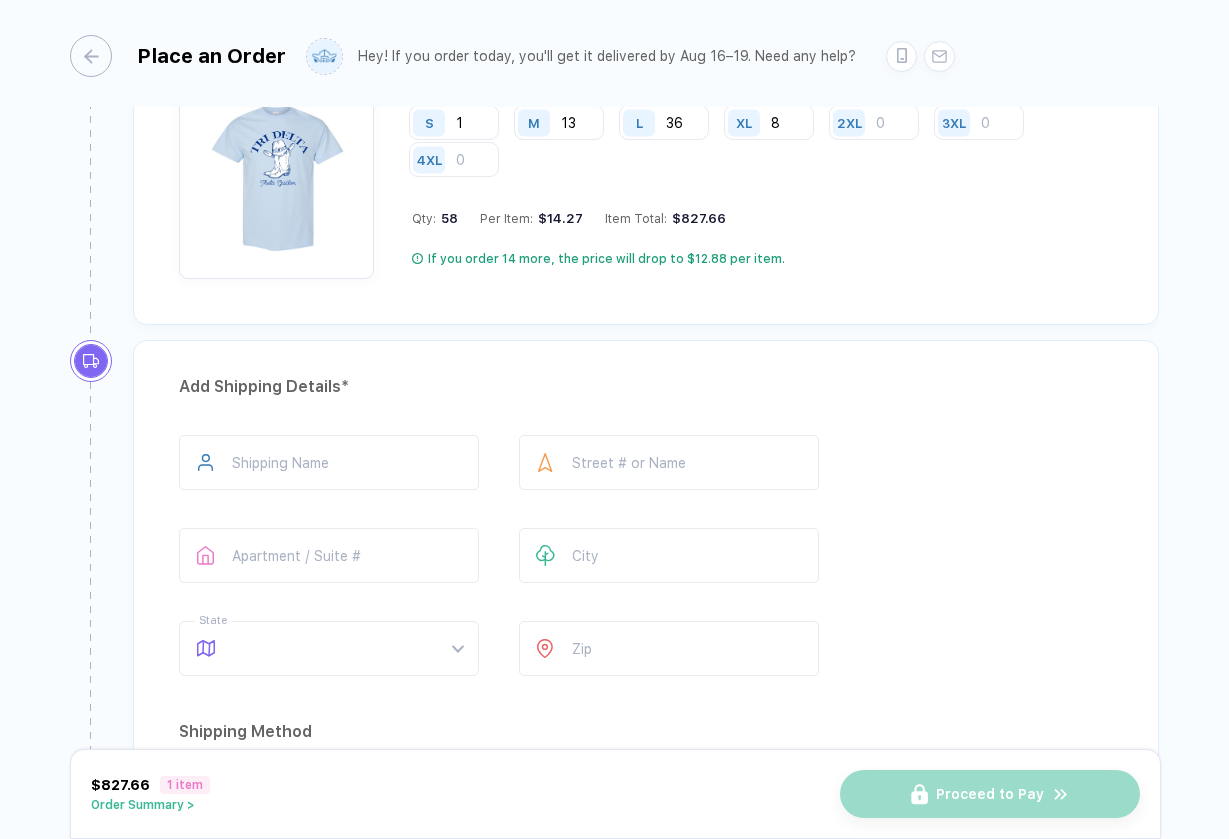 scroll, scrollTop: 1268, scrollLeft: 0, axis: vertical 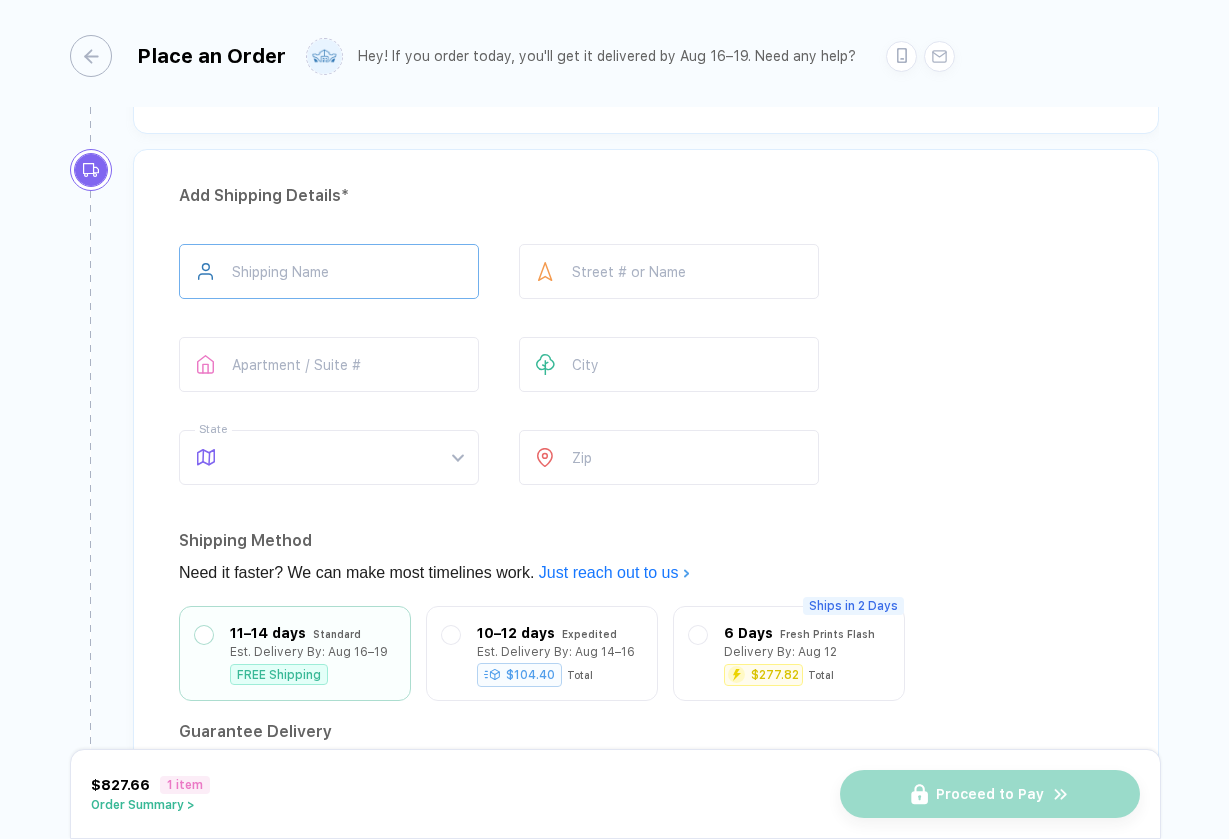 type on "8" 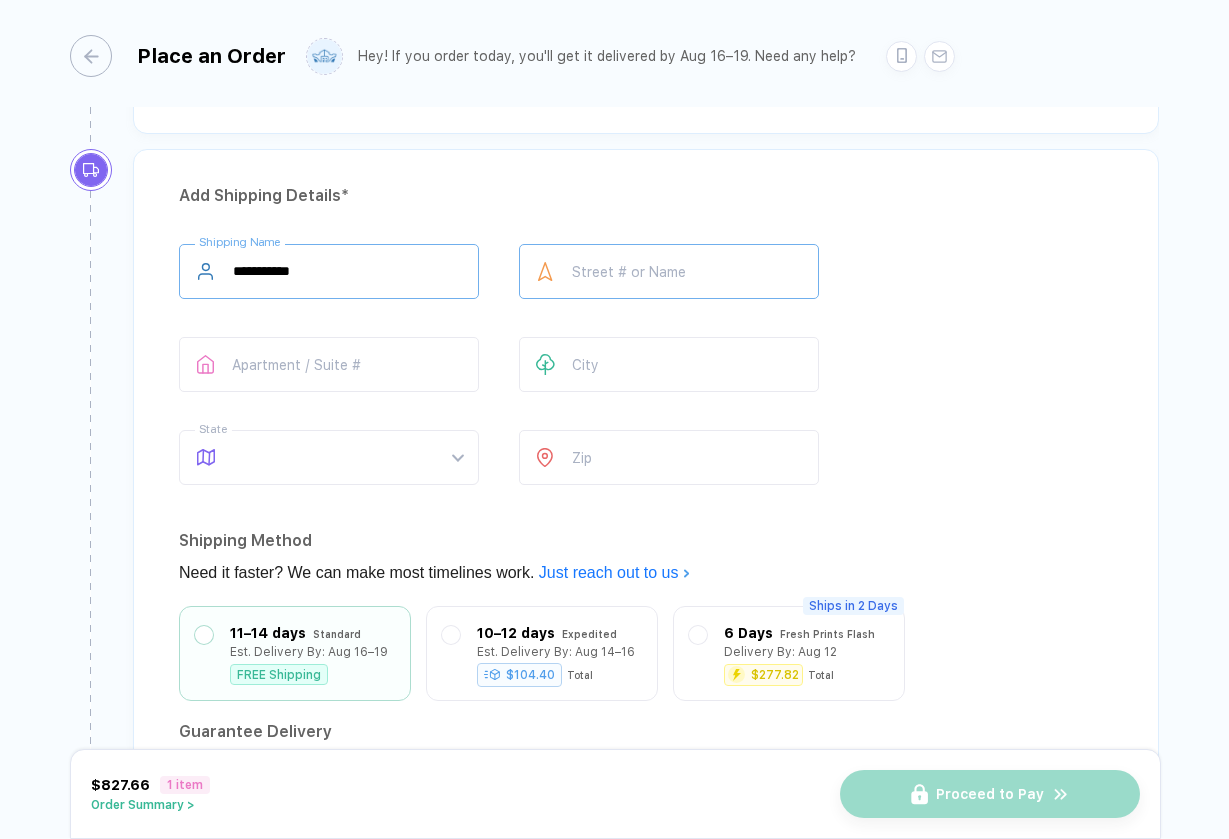 type on "**********" 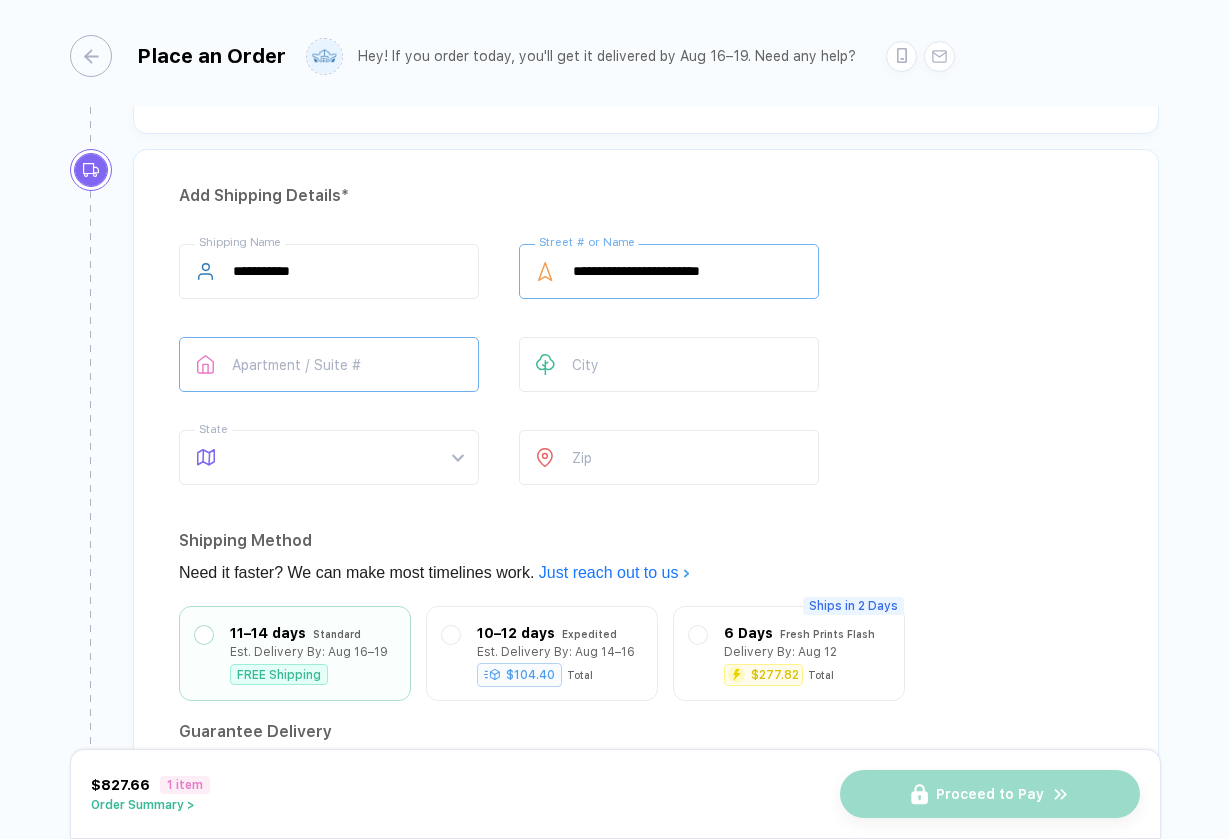 type on "**********" 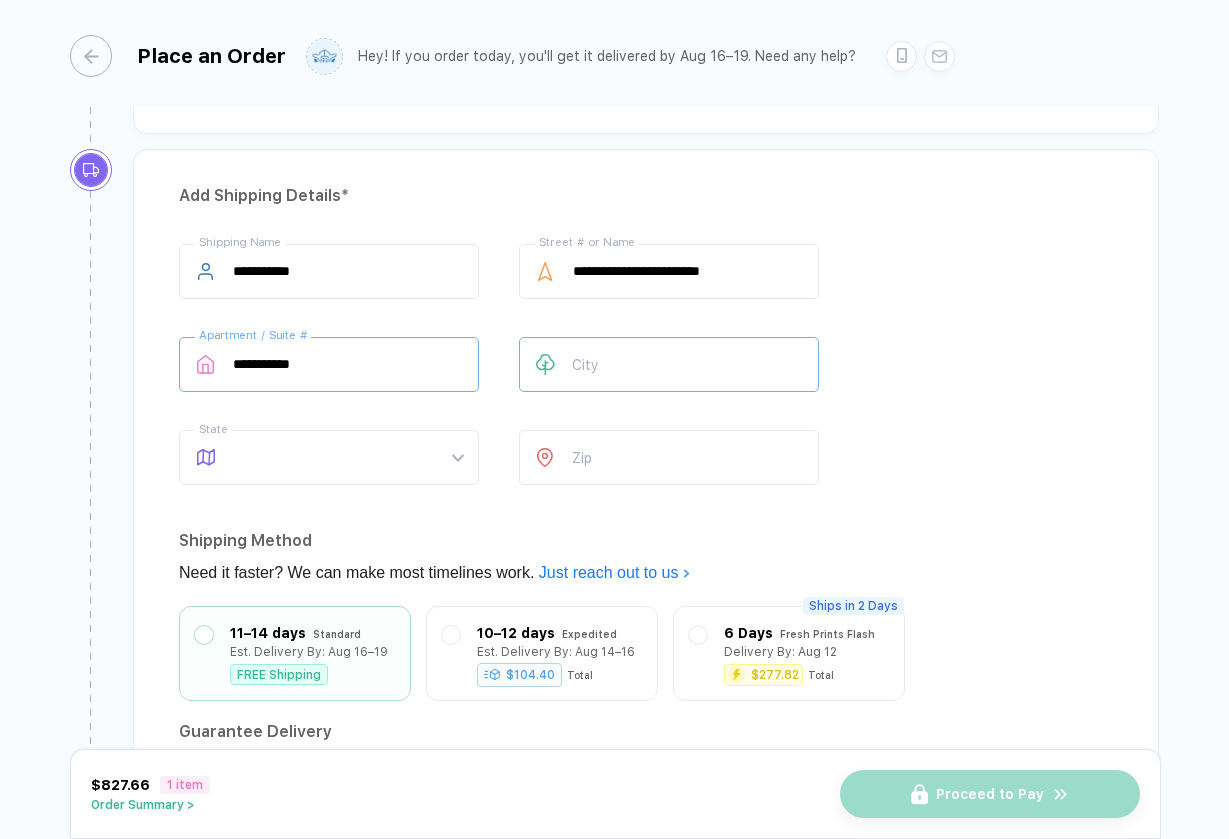 type on "**********" 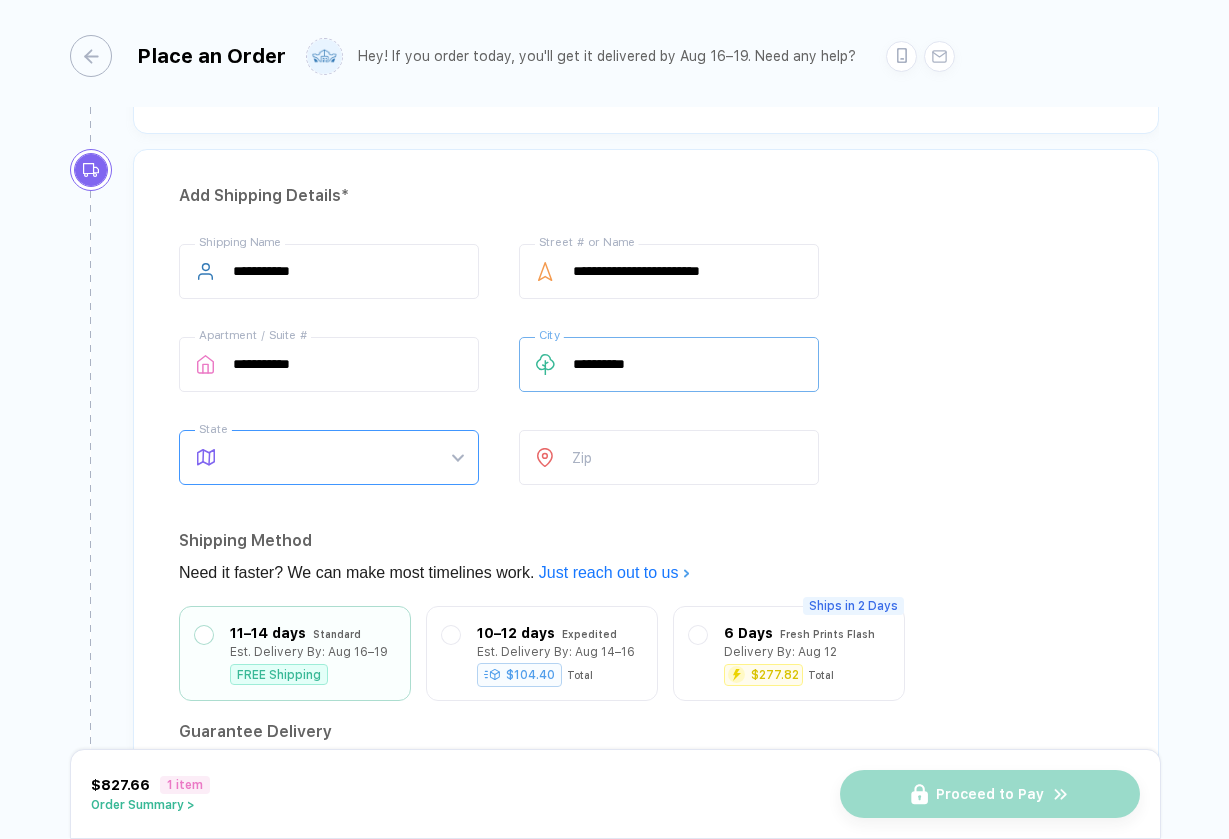 click at bounding box center [348, 457] 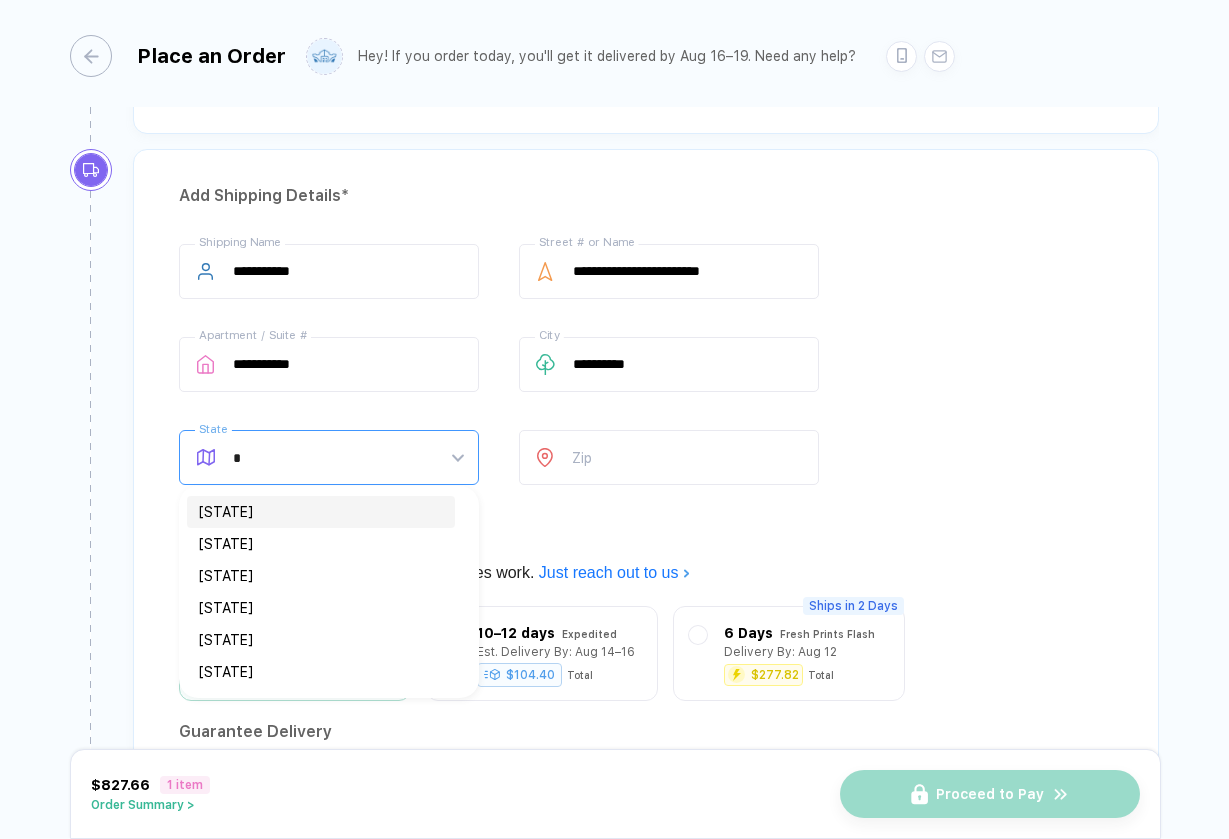 type on "**" 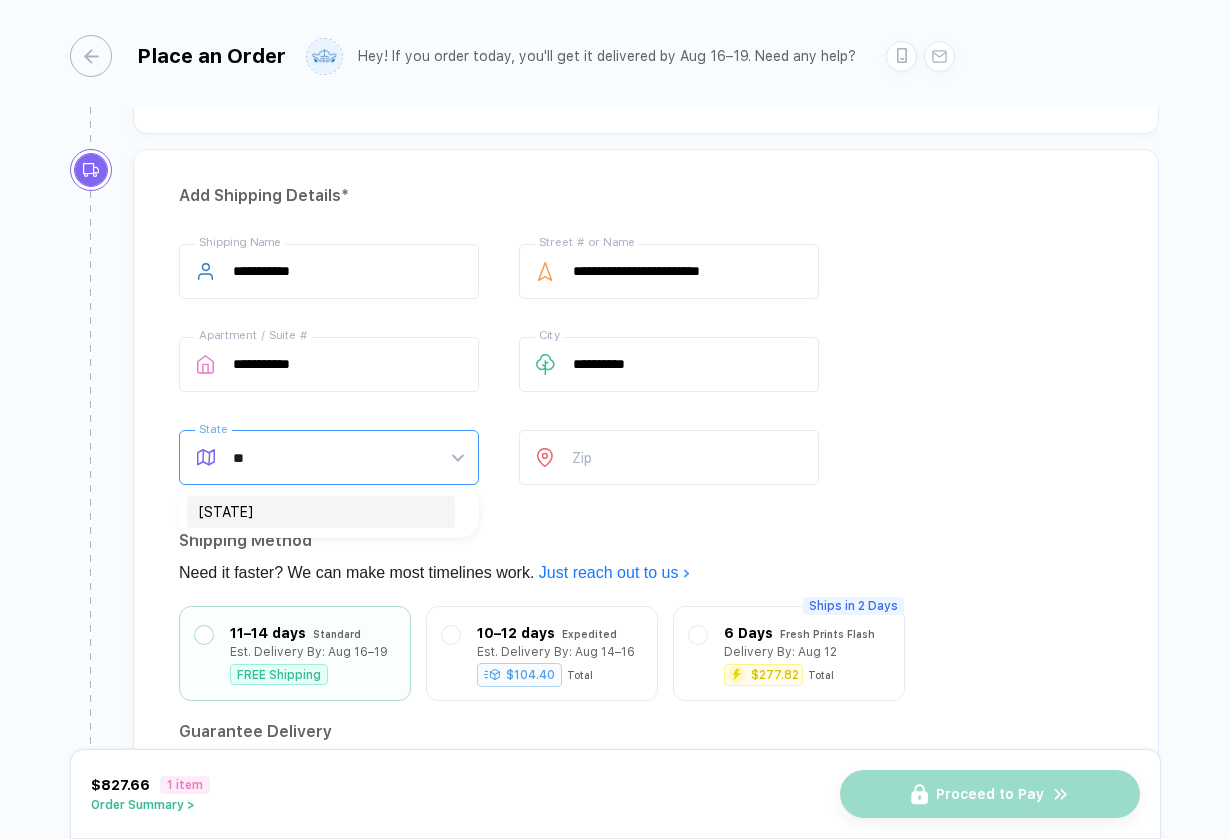click on "[STATE]" at bounding box center [321, 512] 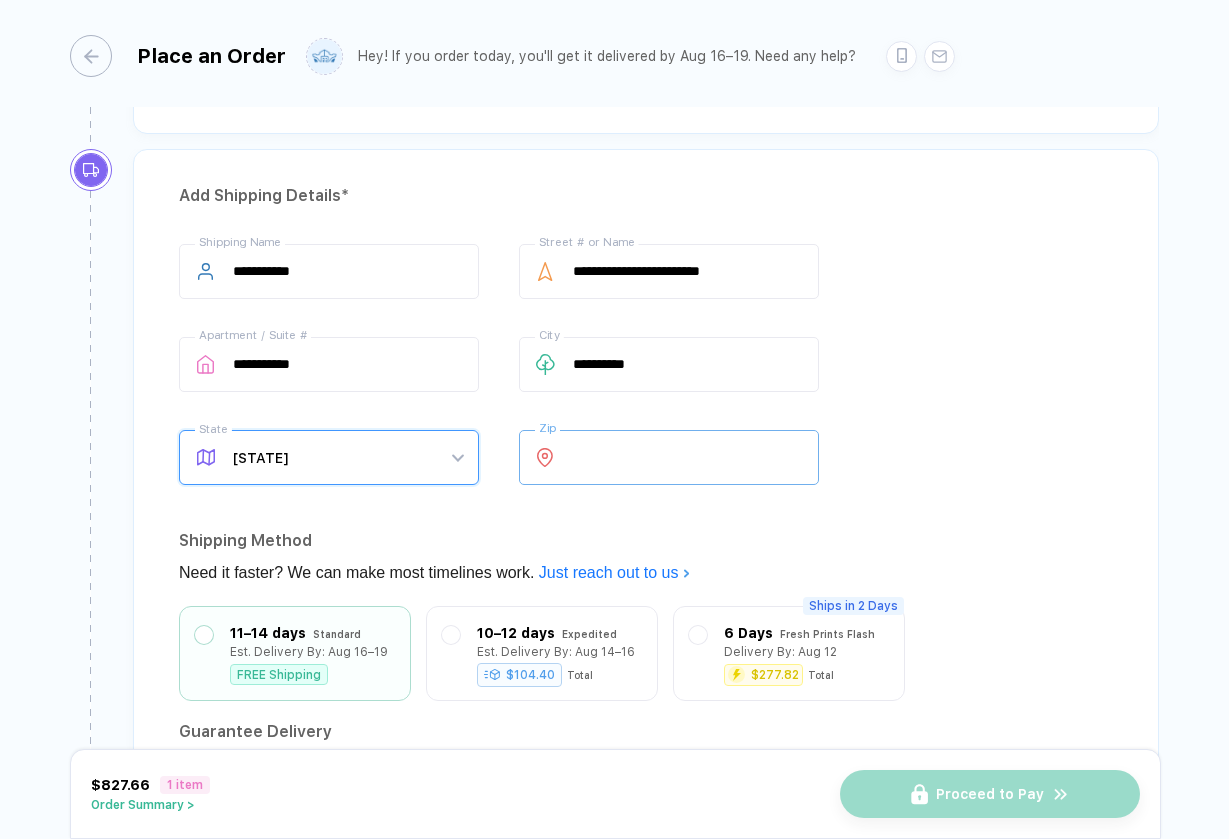click at bounding box center [669, 457] 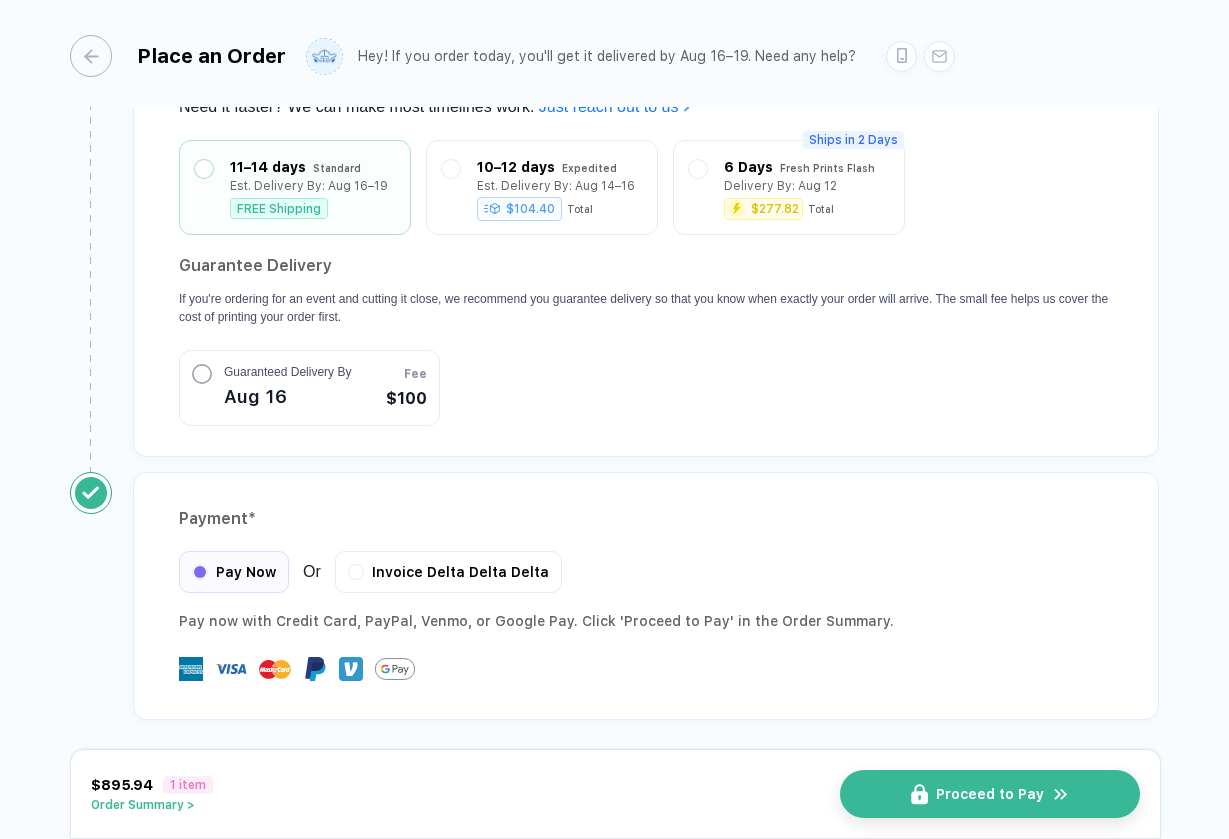scroll, scrollTop: 1734, scrollLeft: 0, axis: vertical 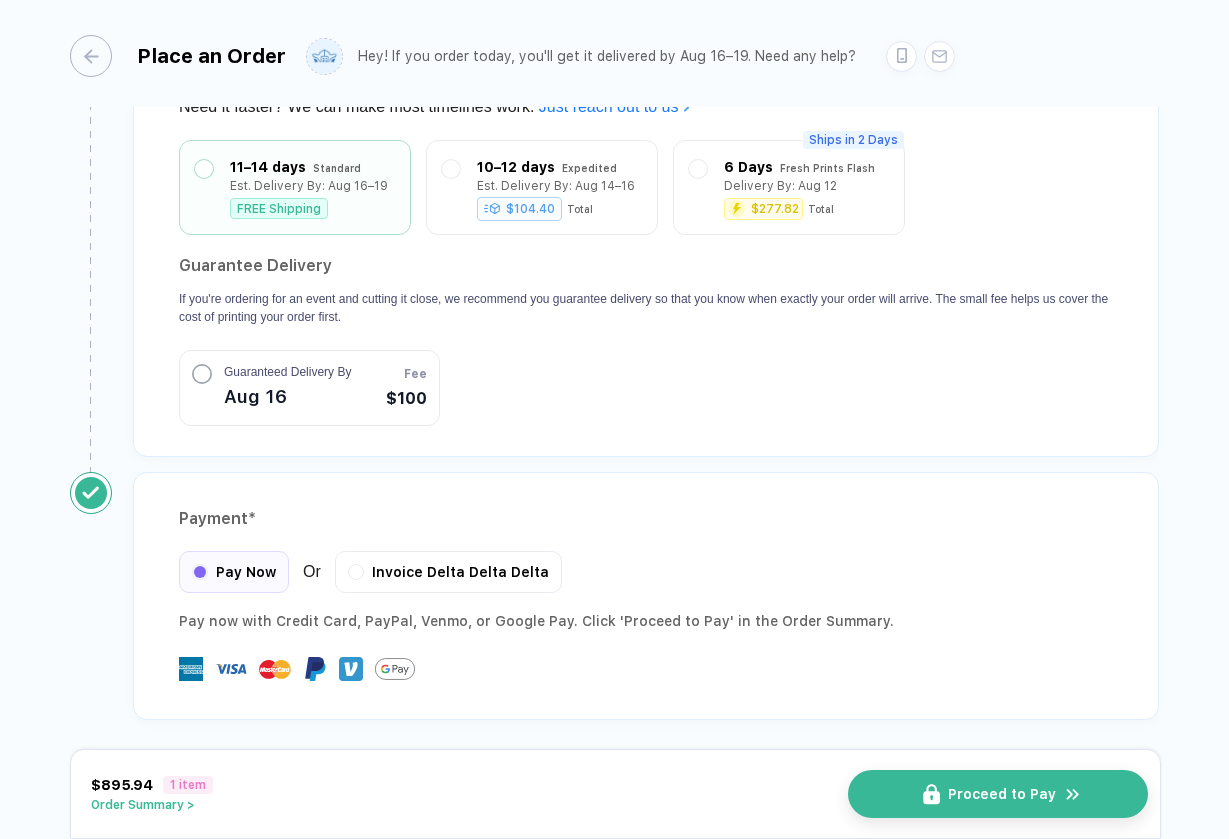 type on "*****" 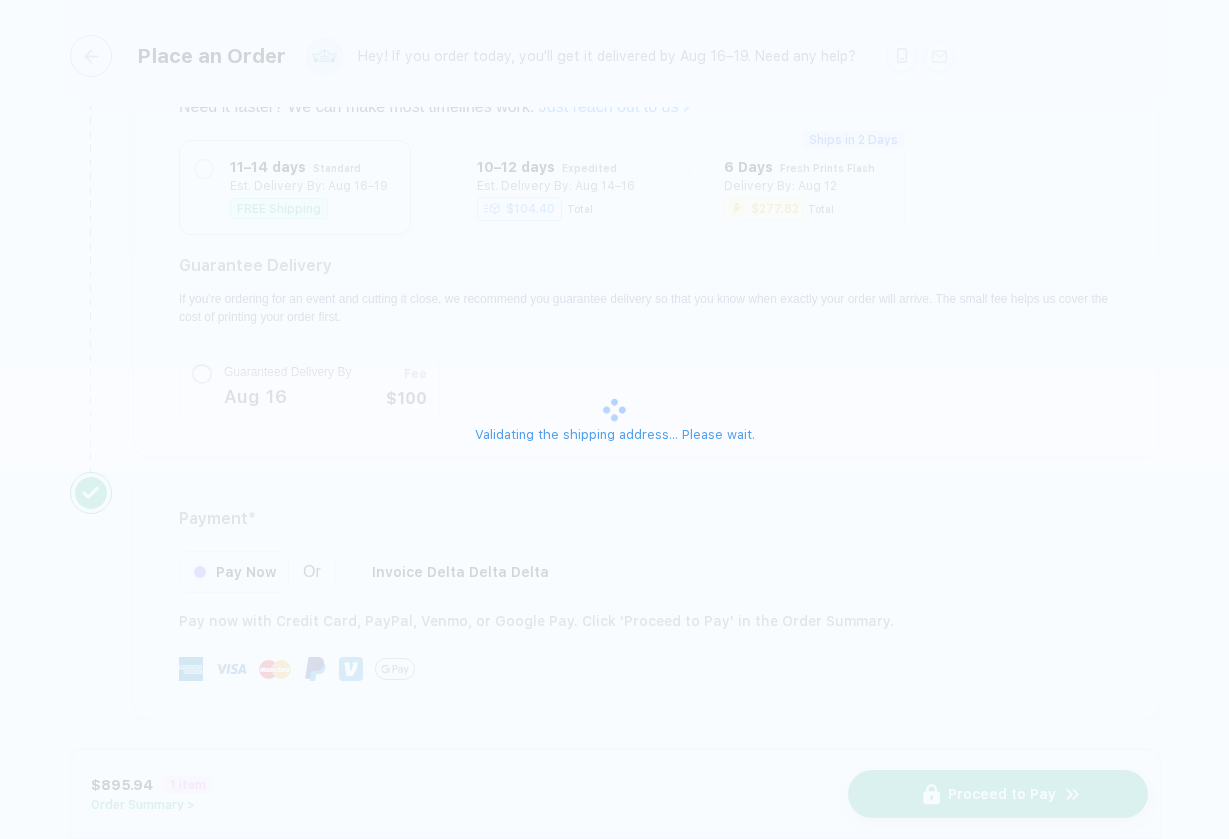 scroll, scrollTop: 0, scrollLeft: 0, axis: both 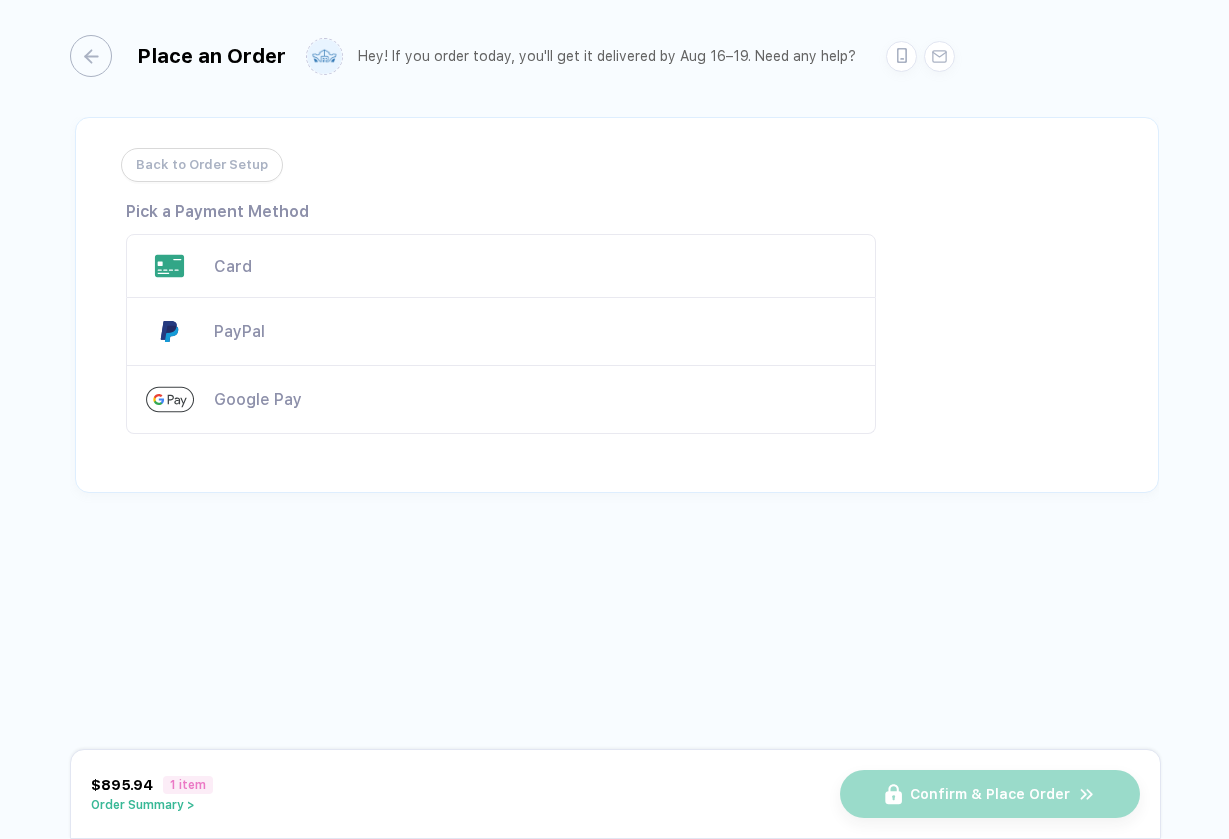 click on "Card" at bounding box center [535, 266] 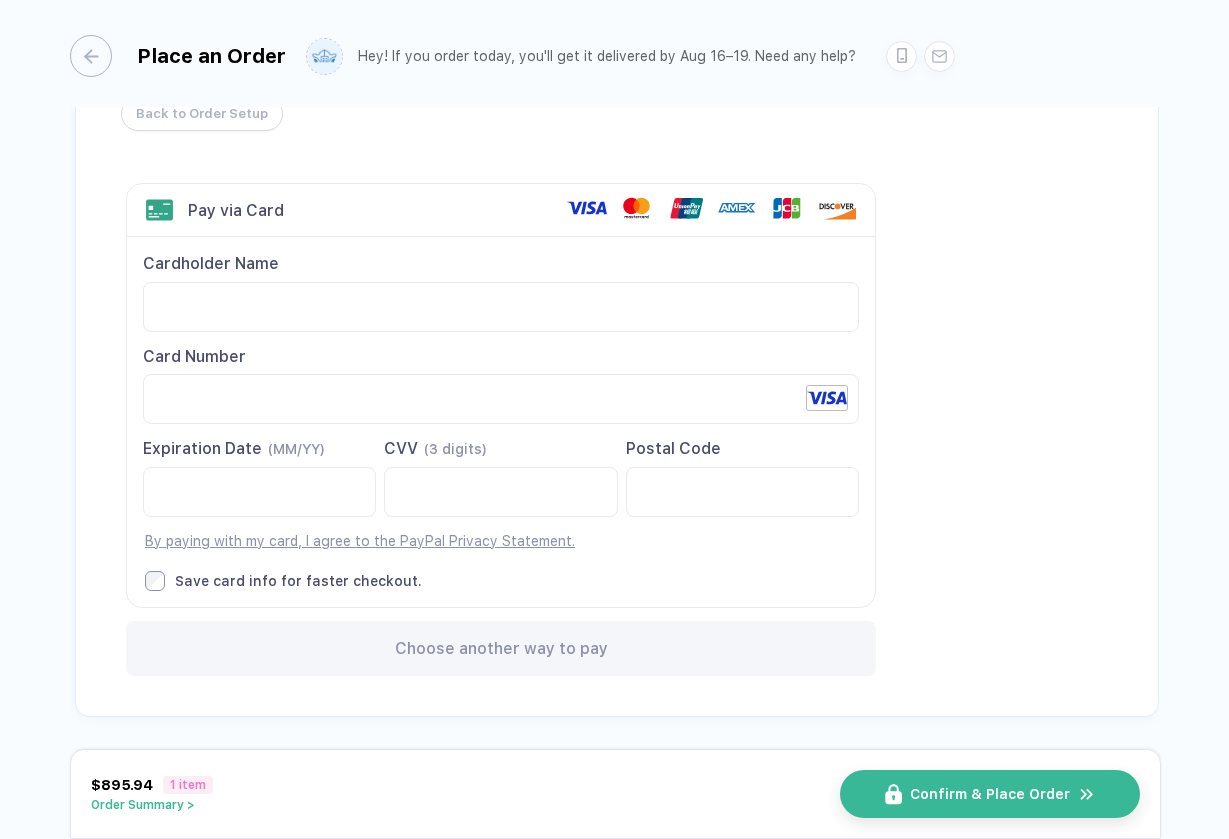 scroll, scrollTop: 50, scrollLeft: 0, axis: vertical 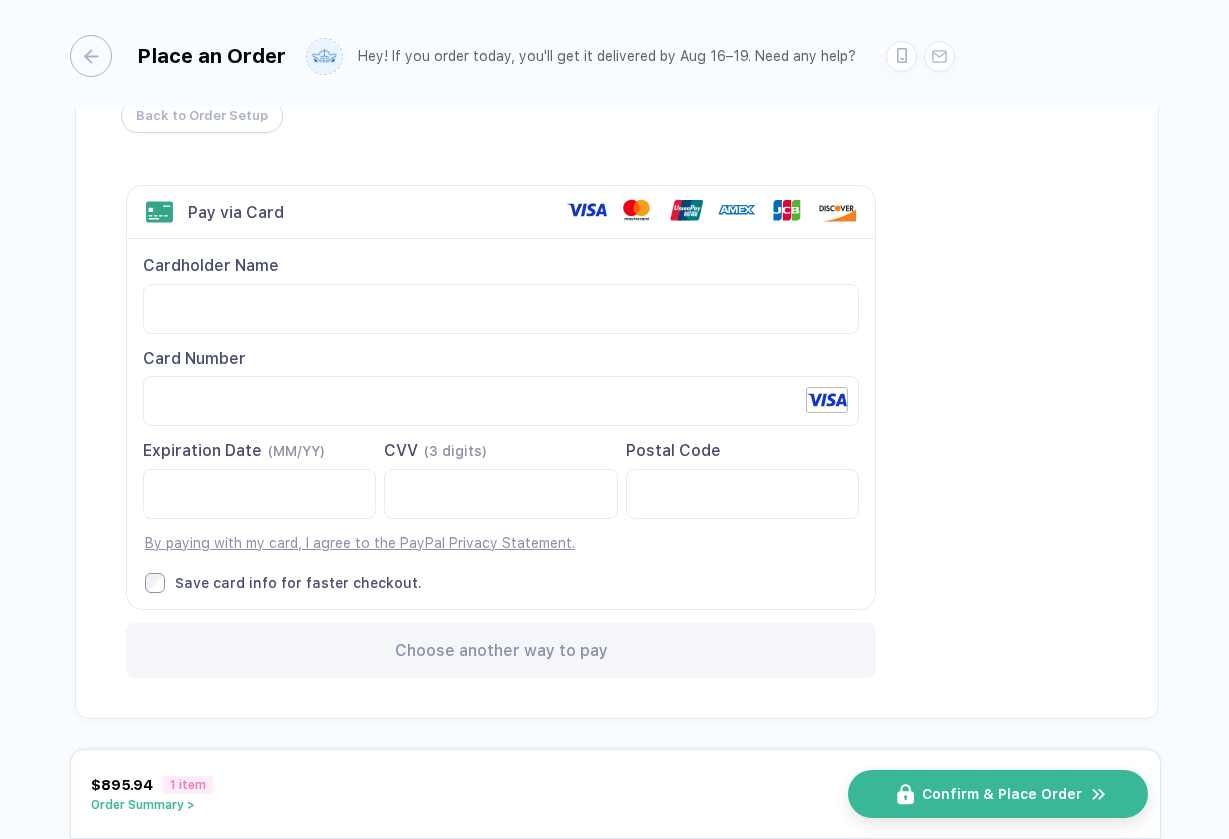 click on "Confirm & Place Order" at bounding box center (998, 794) 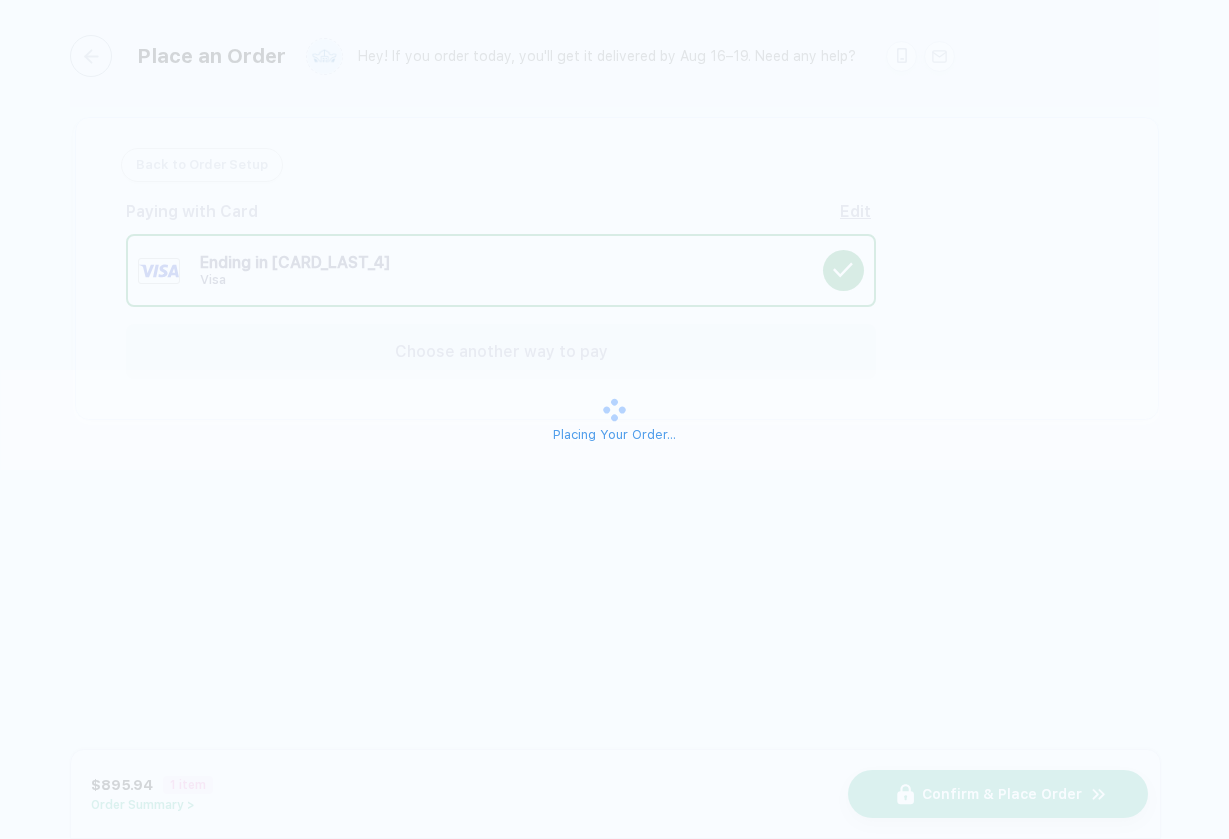 scroll, scrollTop: 0, scrollLeft: 0, axis: both 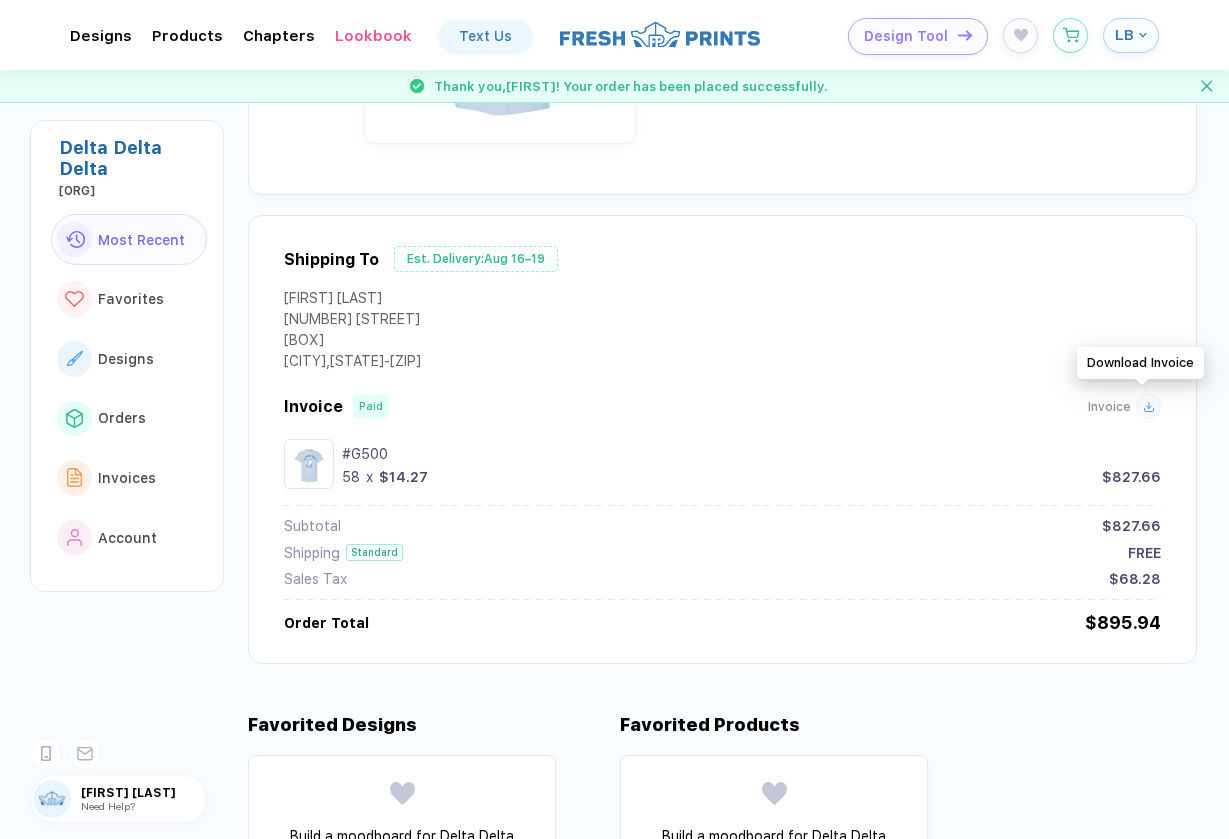 click on "Lauren Baek 1001 E. University Avenue SU Box 6033 Georgetown ,  TX  -  78626" at bounding box center (722, 342) 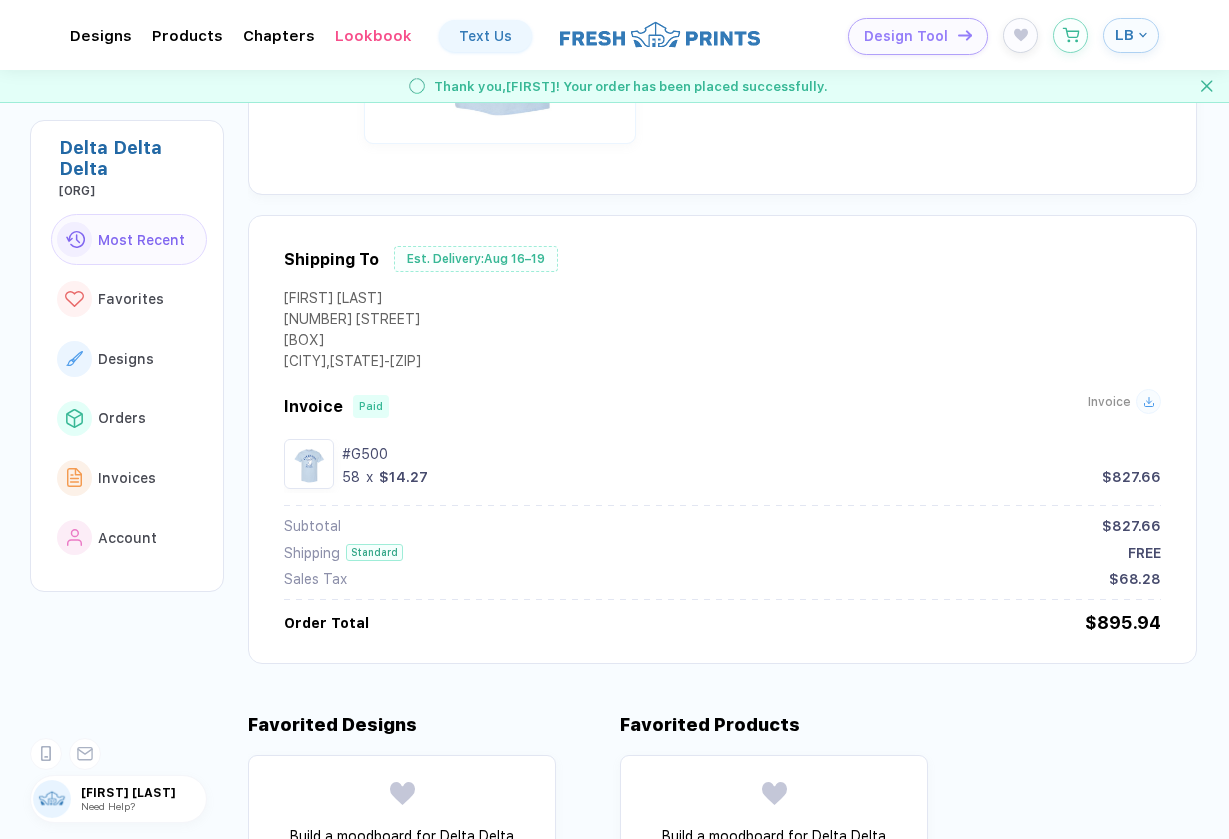 click 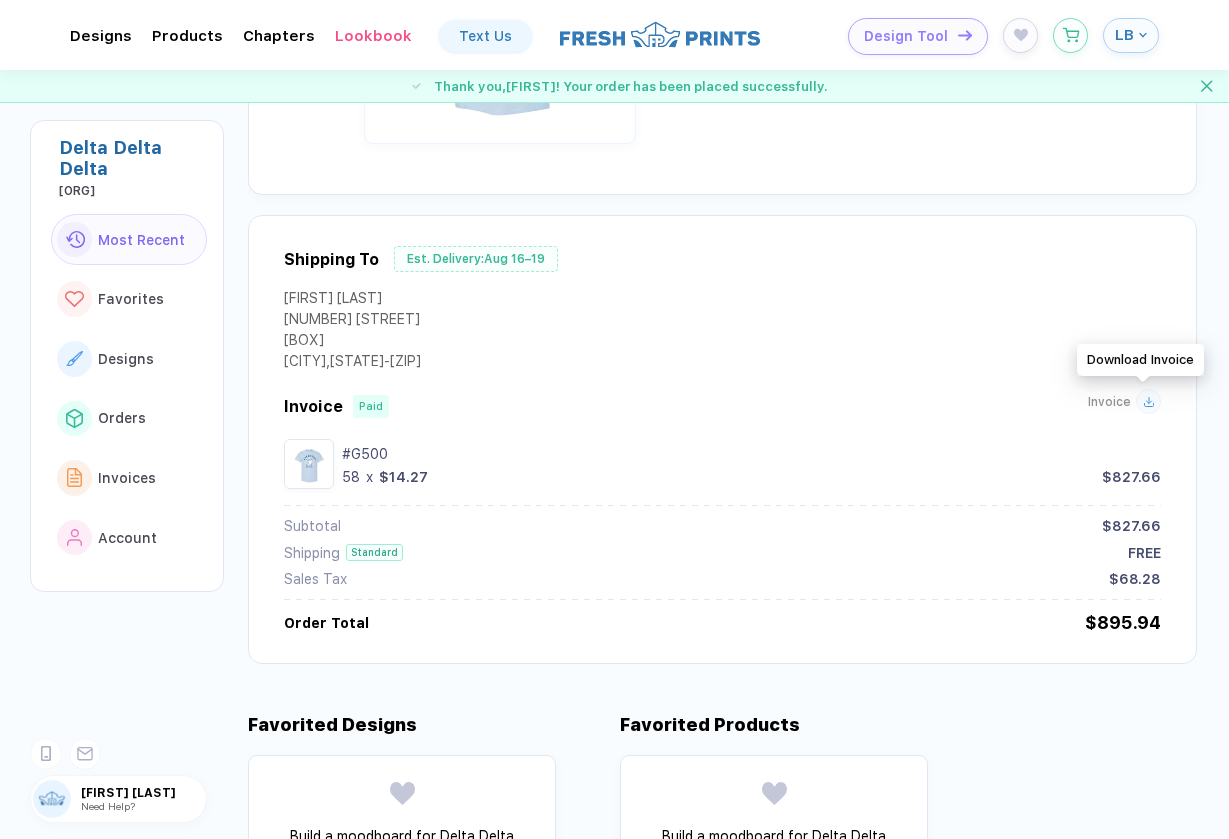 click 